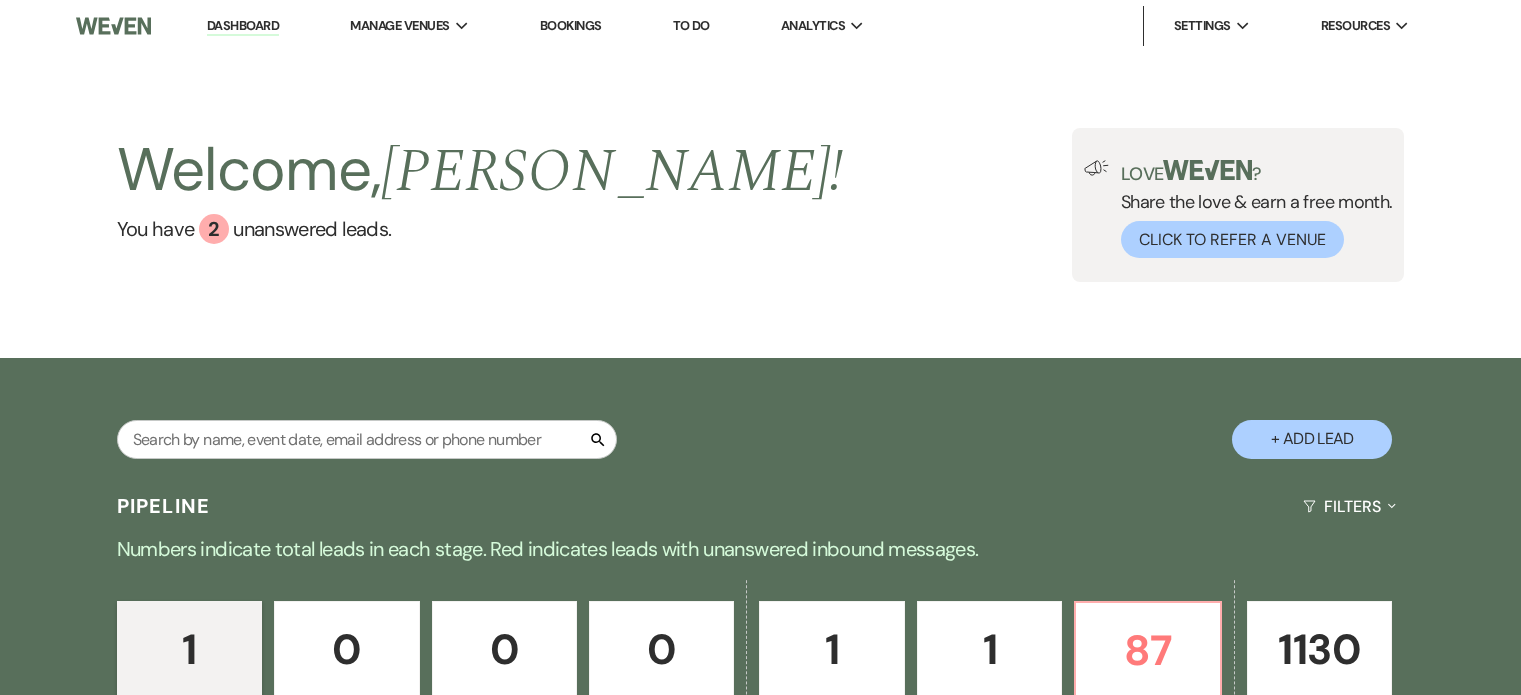 scroll, scrollTop: 0, scrollLeft: 0, axis: both 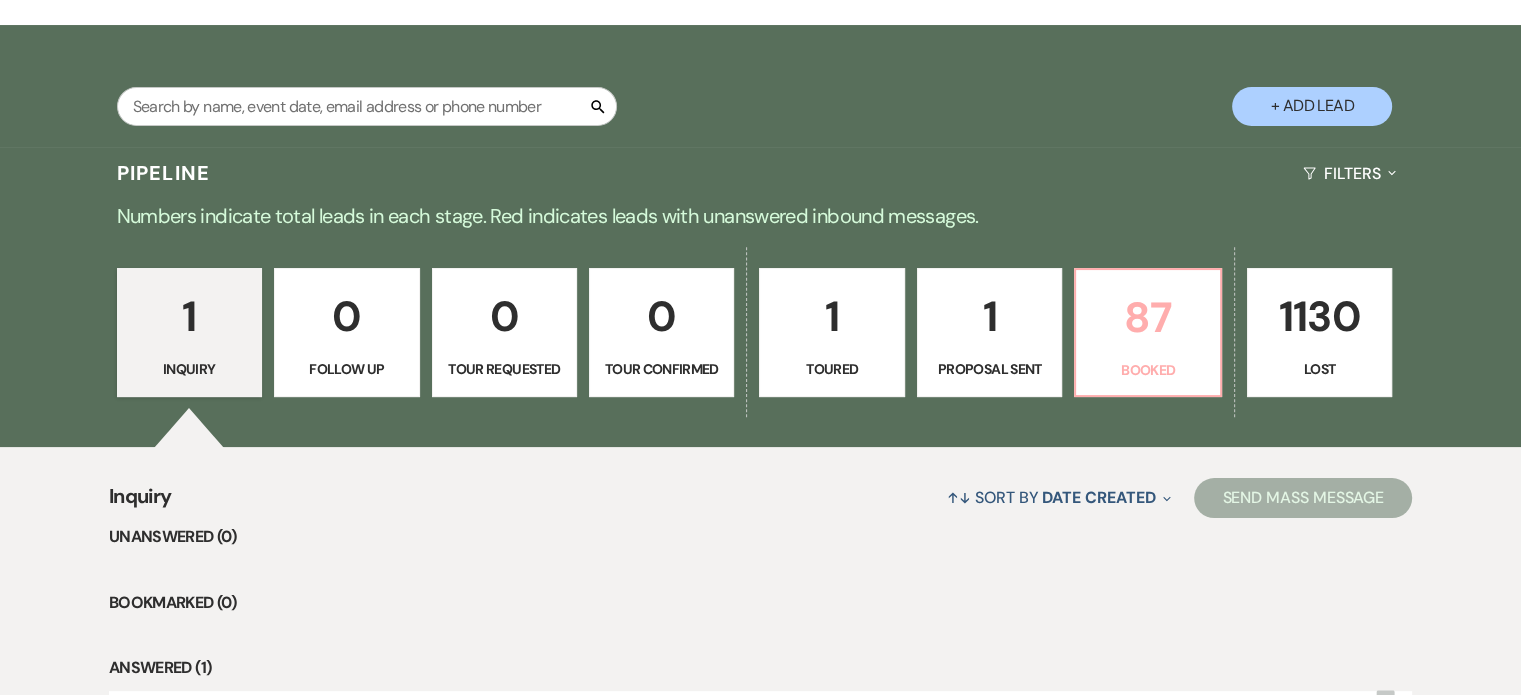 click on "87 Booked" at bounding box center (1147, 333) 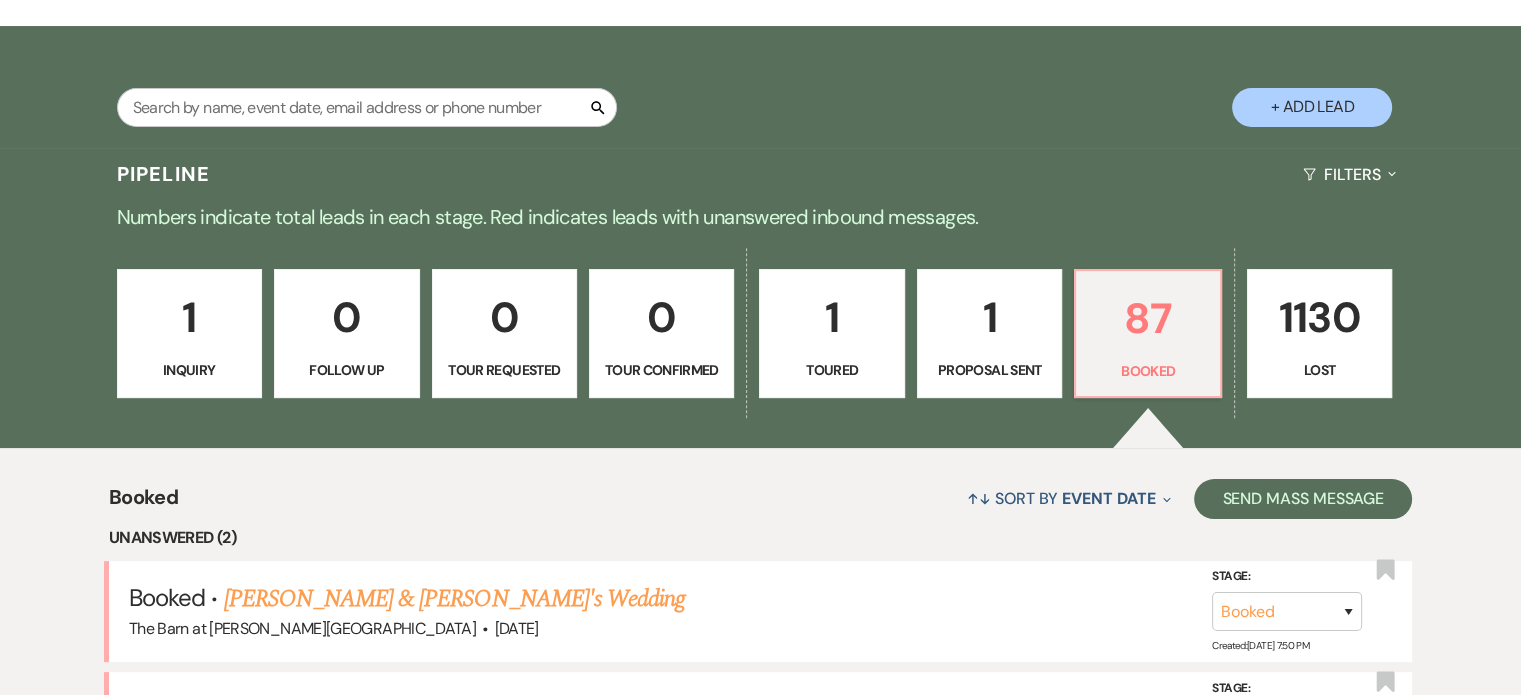 scroll, scrollTop: 333, scrollLeft: 0, axis: vertical 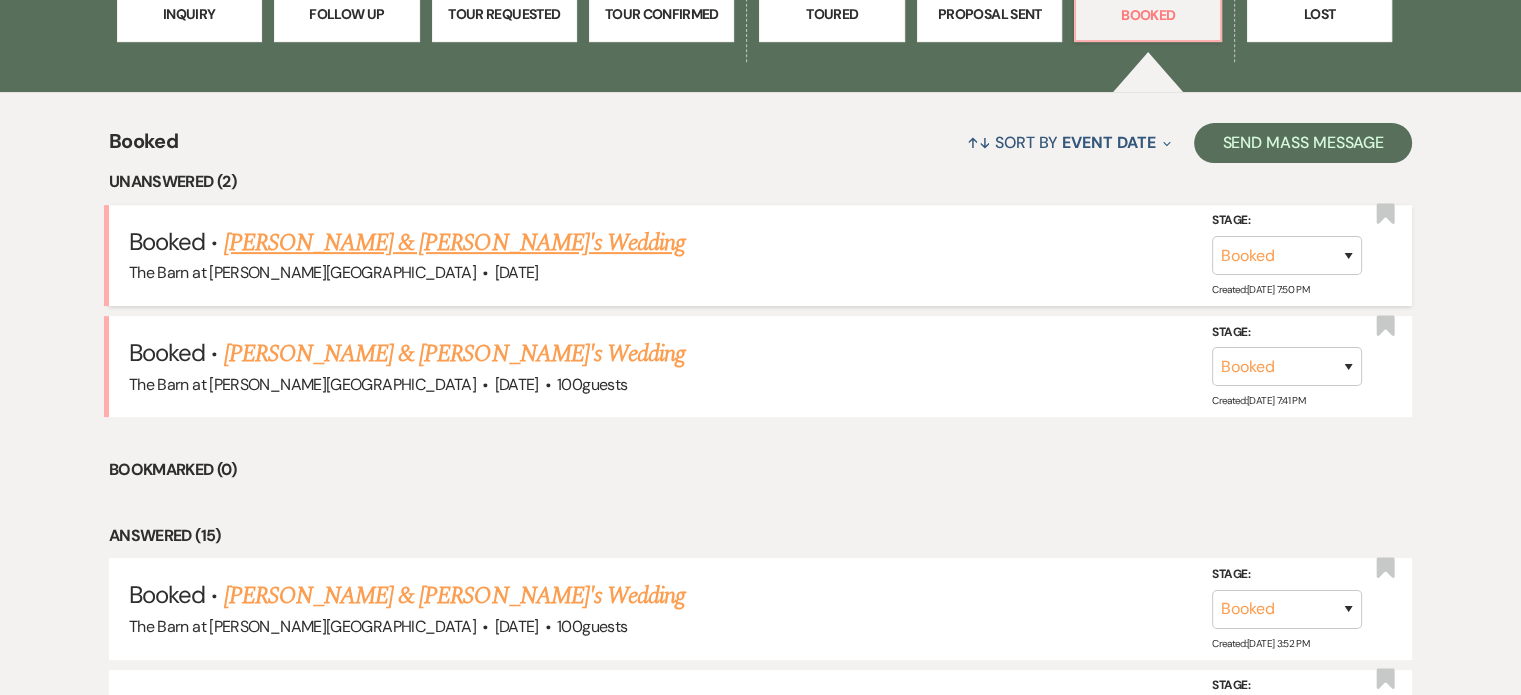 click on "[PERSON_NAME] & [PERSON_NAME]'s Wedding" at bounding box center [455, 243] 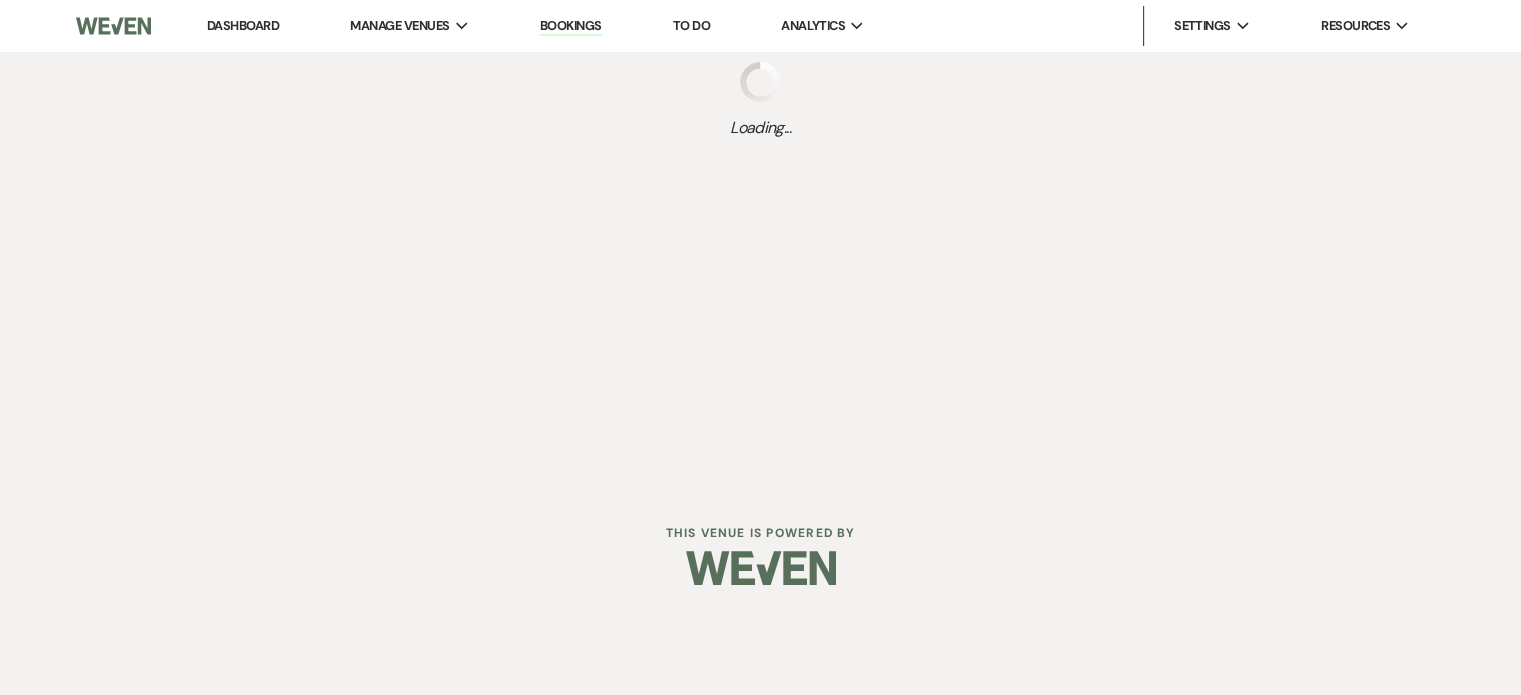 scroll, scrollTop: 0, scrollLeft: 0, axis: both 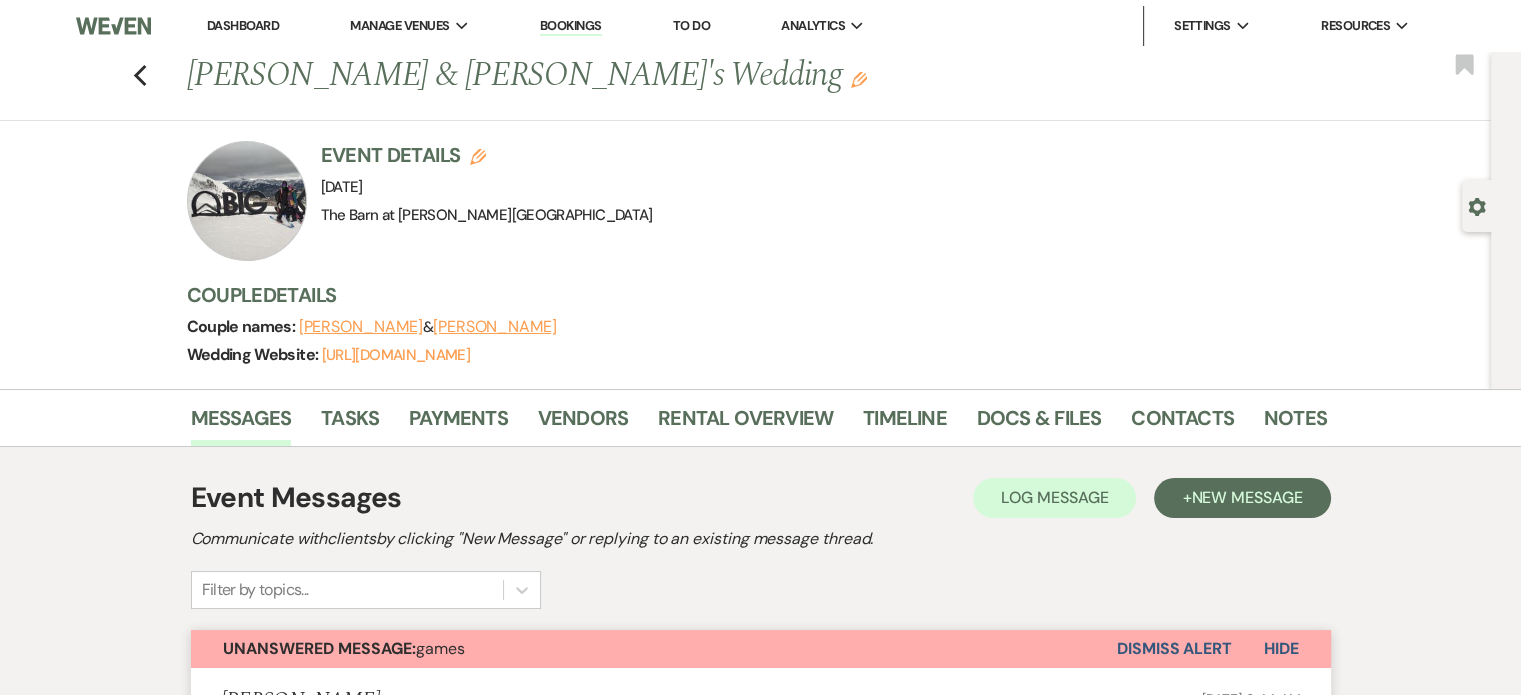 click on "Dismiss Alert" at bounding box center (1174, 649) 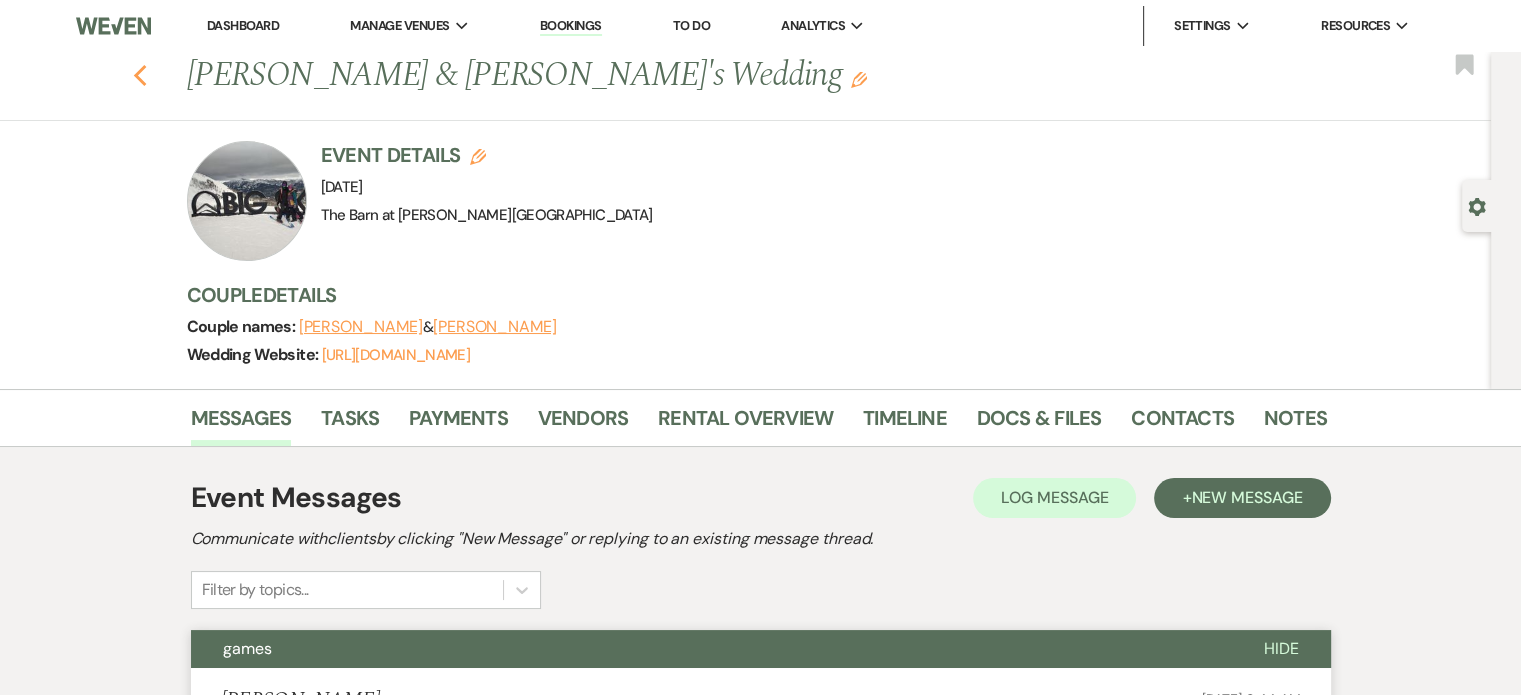 click on "Previous" 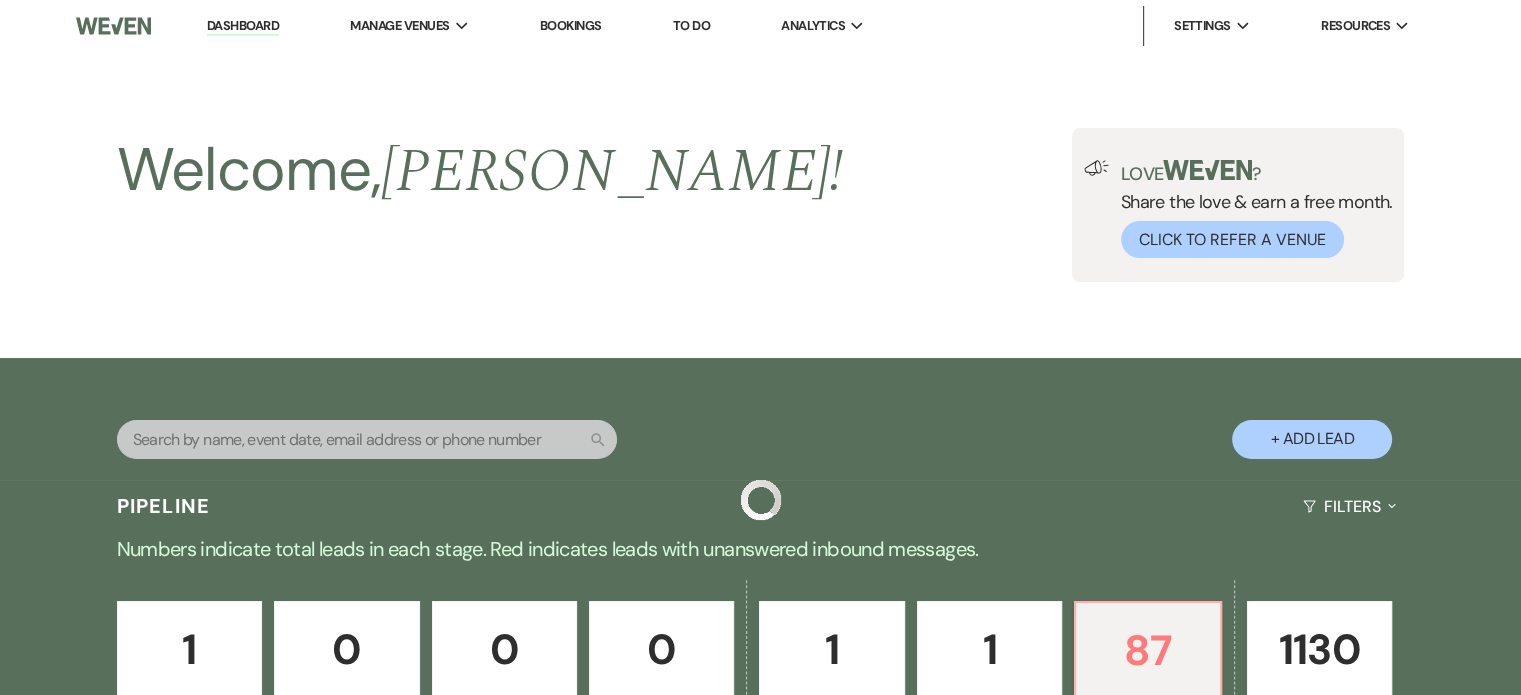 scroll, scrollTop: 688, scrollLeft: 0, axis: vertical 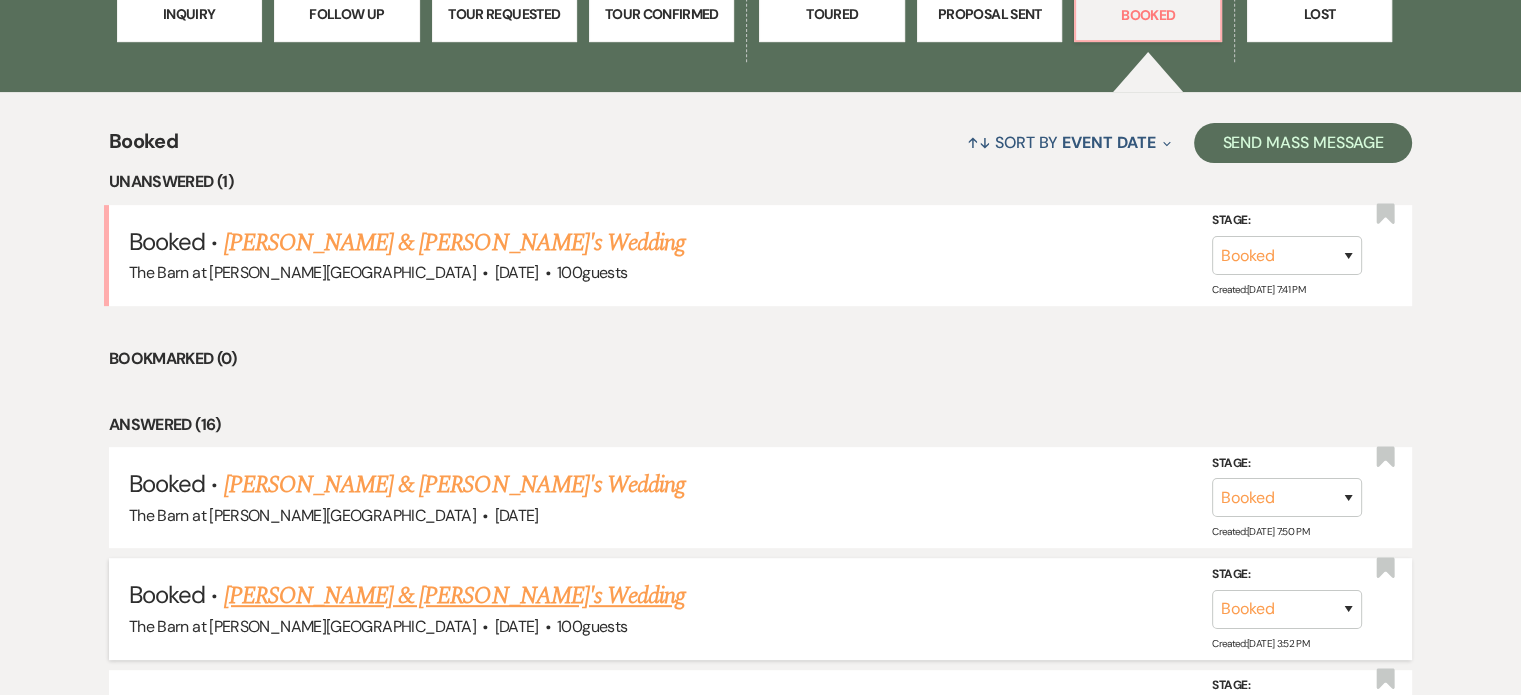 click on "[PERSON_NAME] & [PERSON_NAME]'s Wedding" at bounding box center [455, 596] 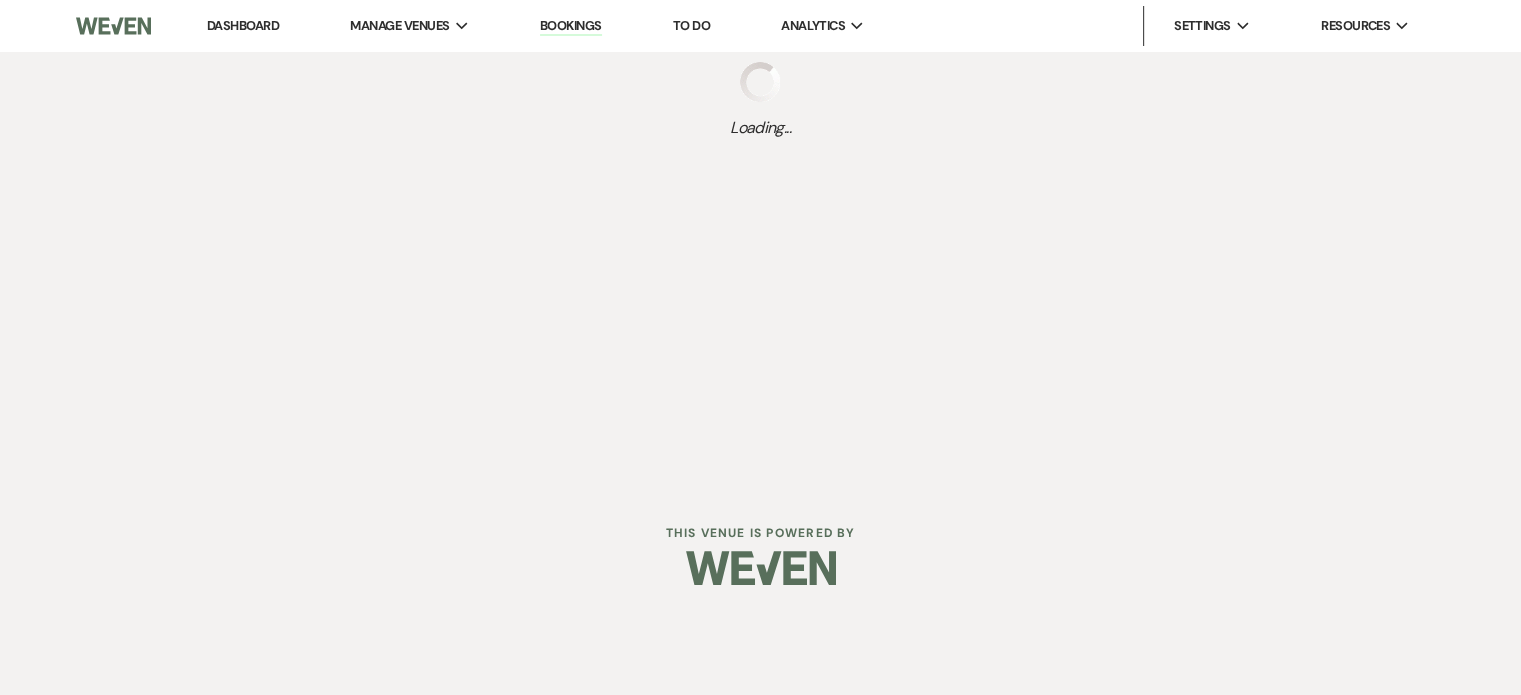 scroll, scrollTop: 0, scrollLeft: 0, axis: both 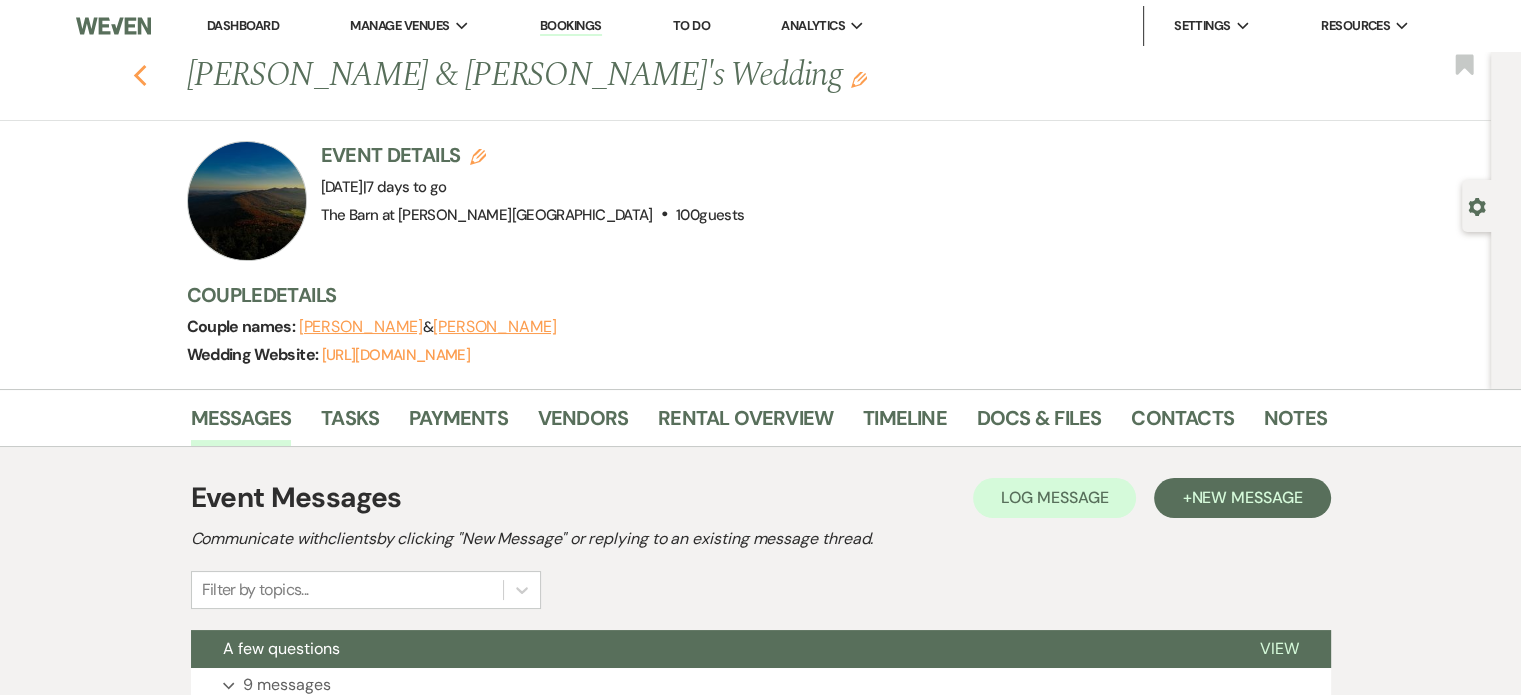 click 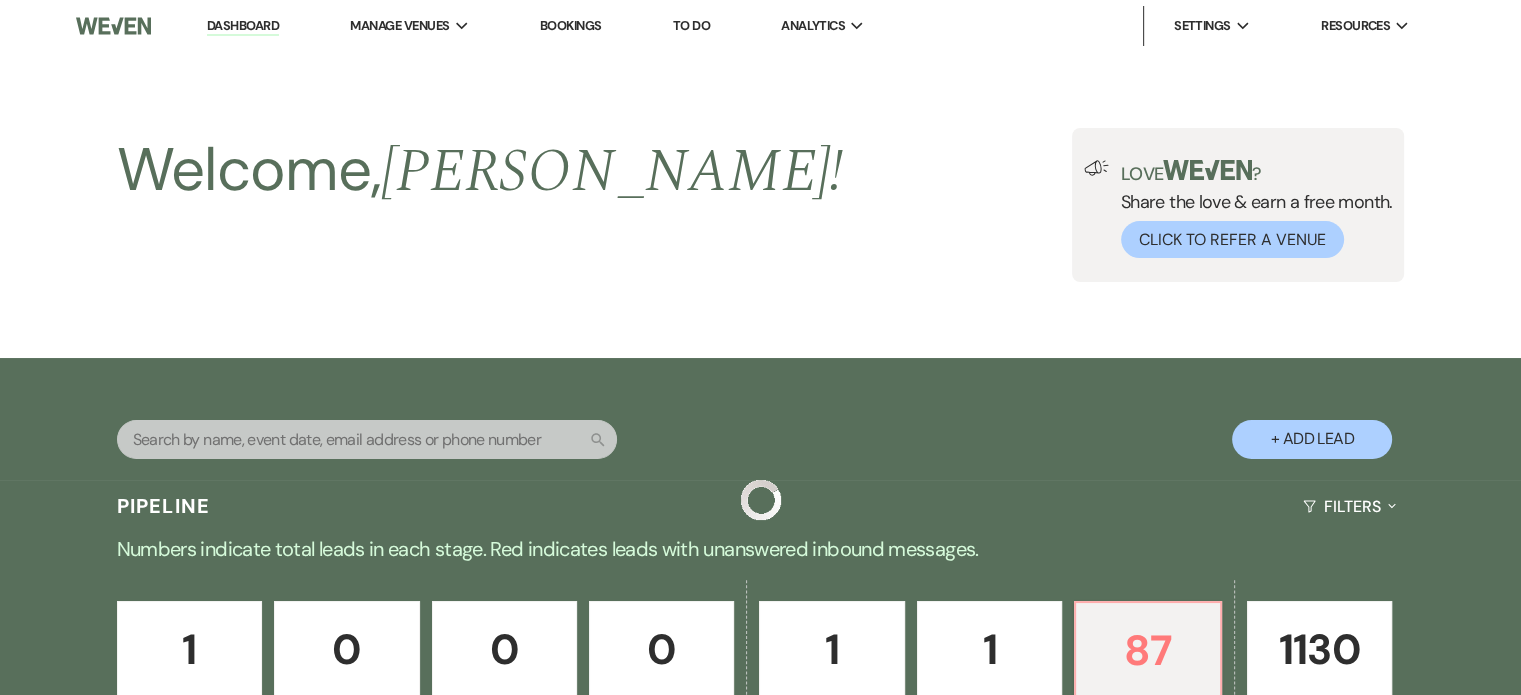 scroll, scrollTop: 688, scrollLeft: 0, axis: vertical 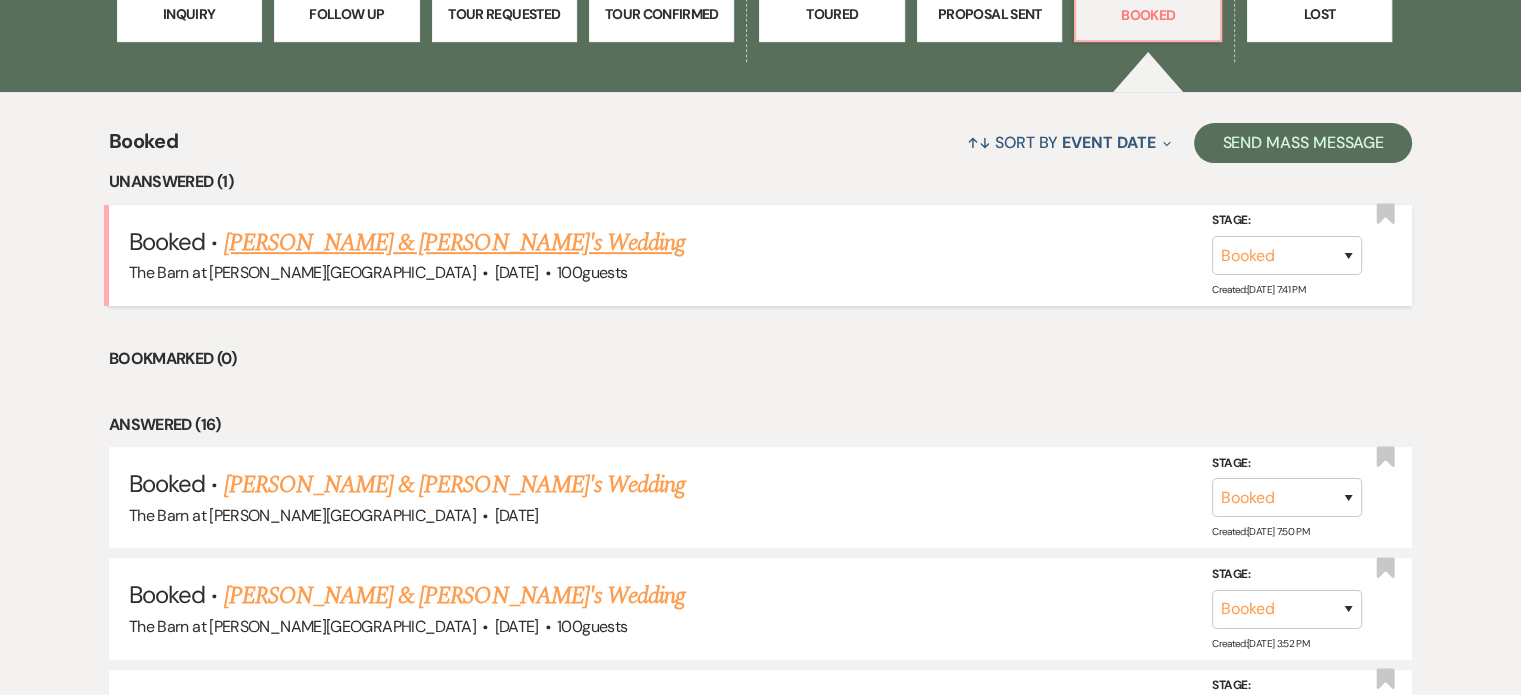 click on "[PERSON_NAME] & [PERSON_NAME]'s Wedding" at bounding box center [455, 243] 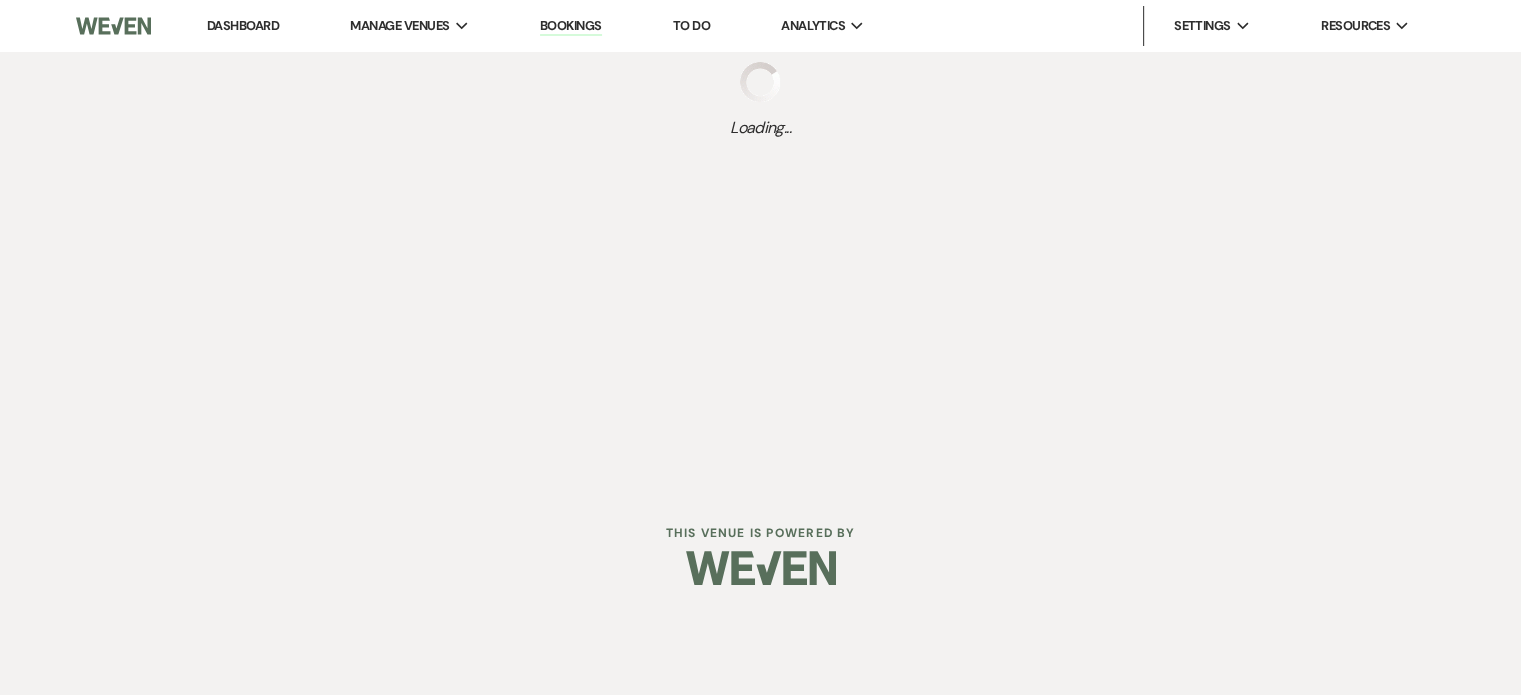 scroll, scrollTop: 0, scrollLeft: 0, axis: both 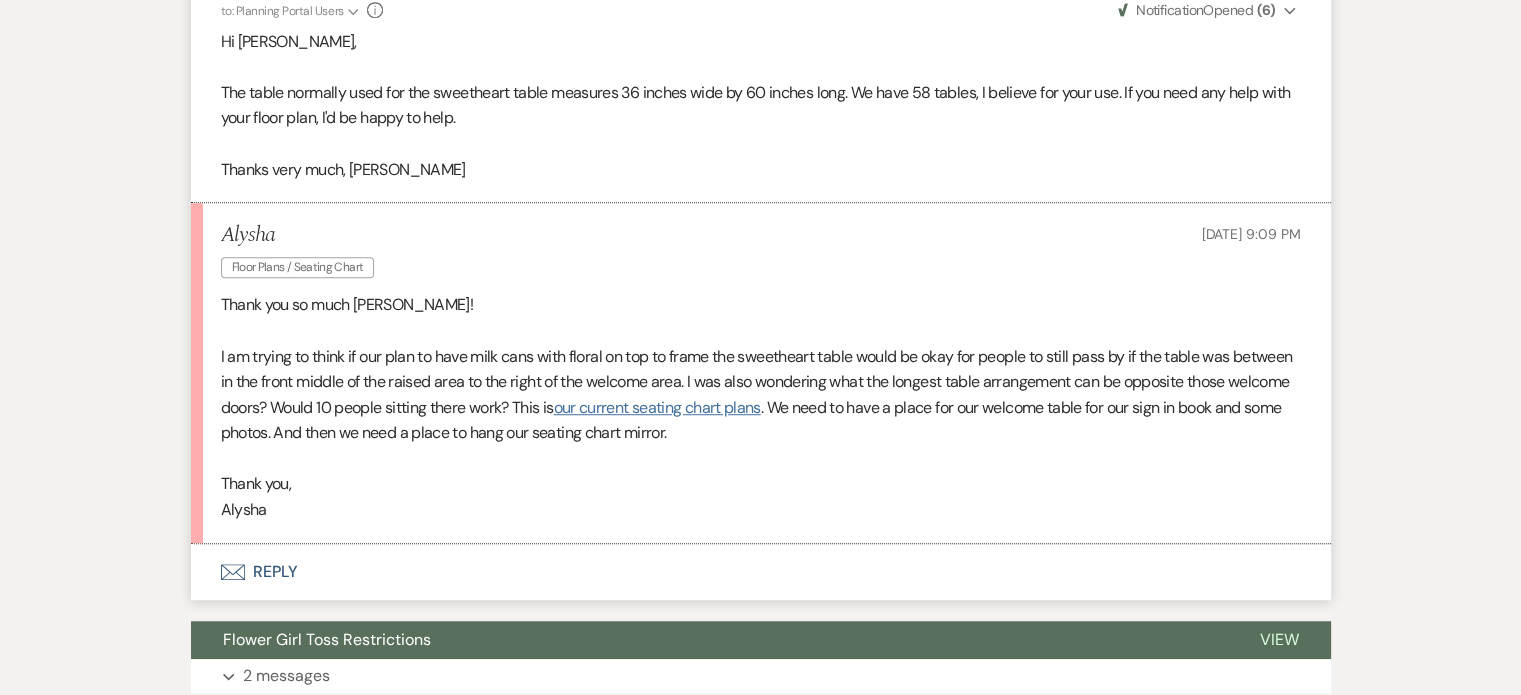 click on "our current seating chart plans" at bounding box center [657, 407] 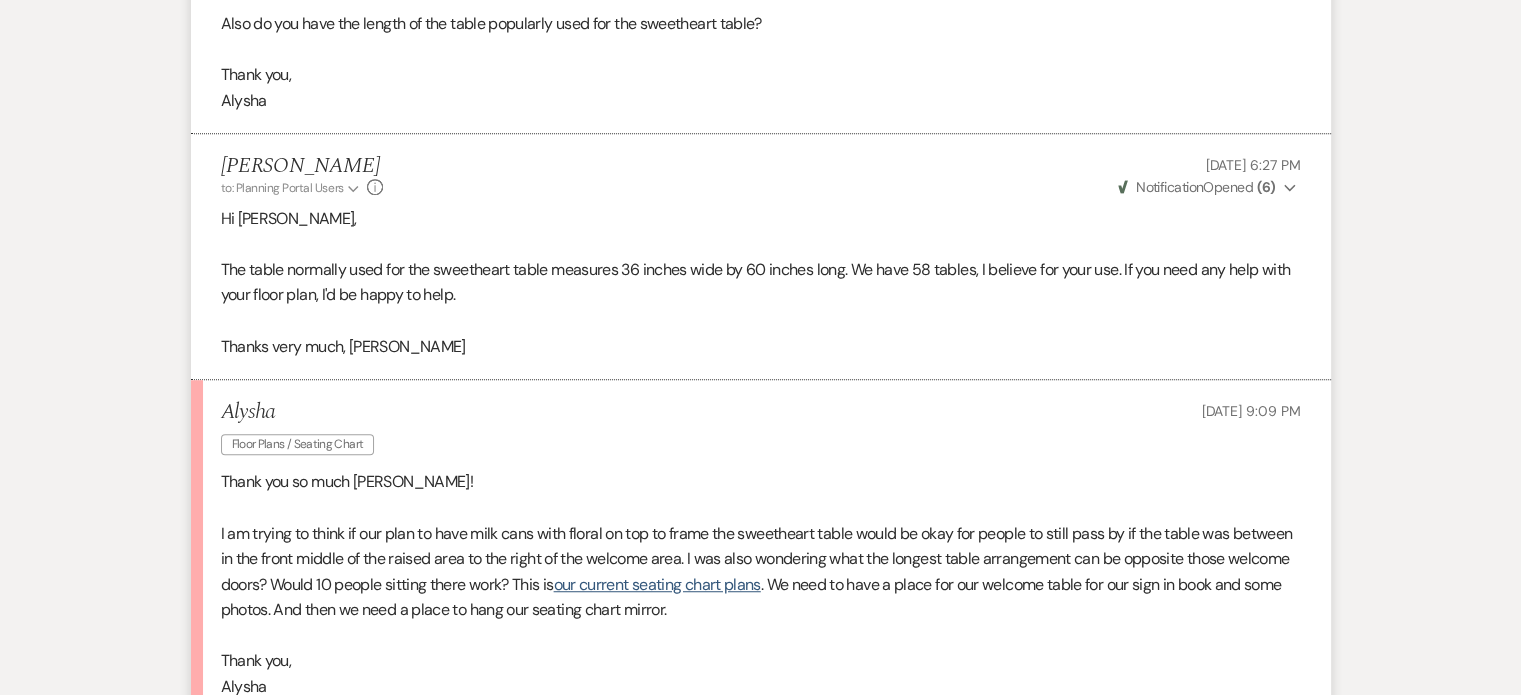 scroll, scrollTop: 1504, scrollLeft: 0, axis: vertical 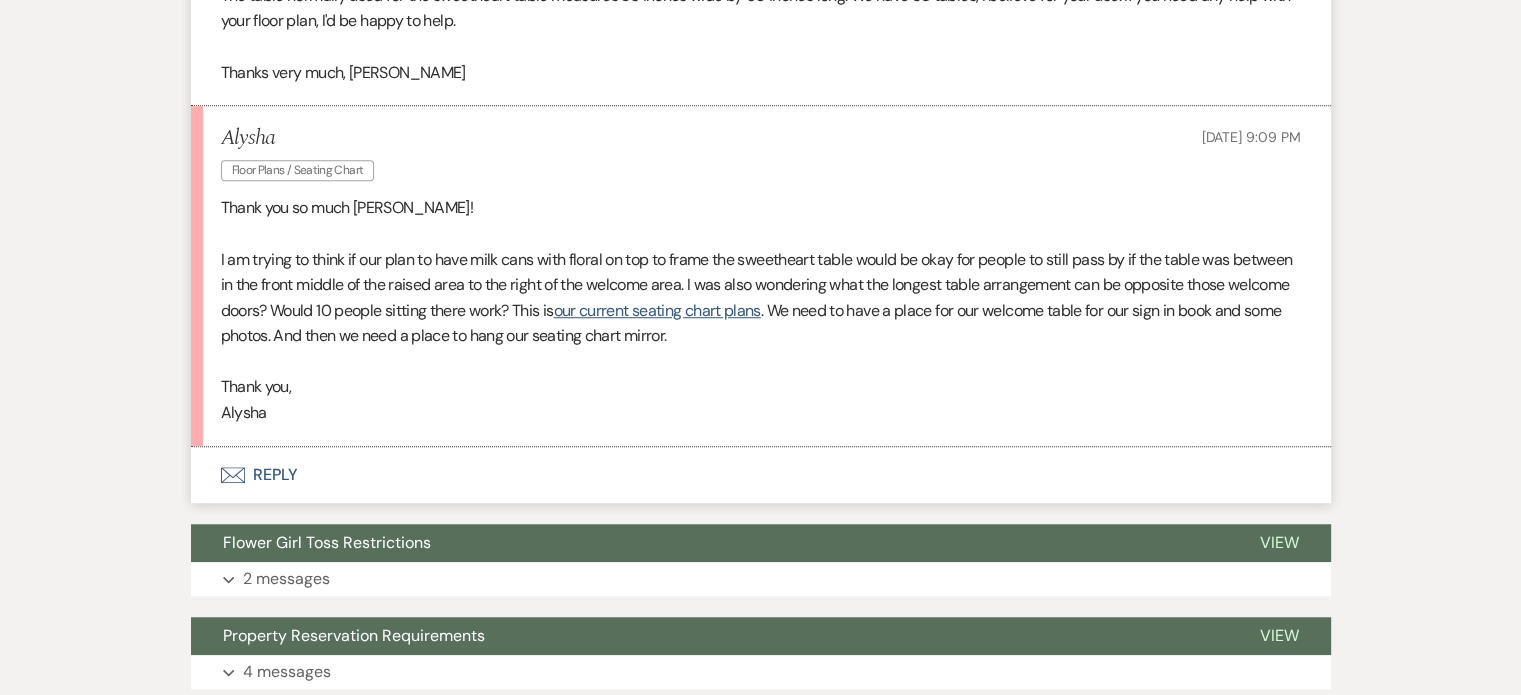click on "Envelope Reply" at bounding box center [761, 475] 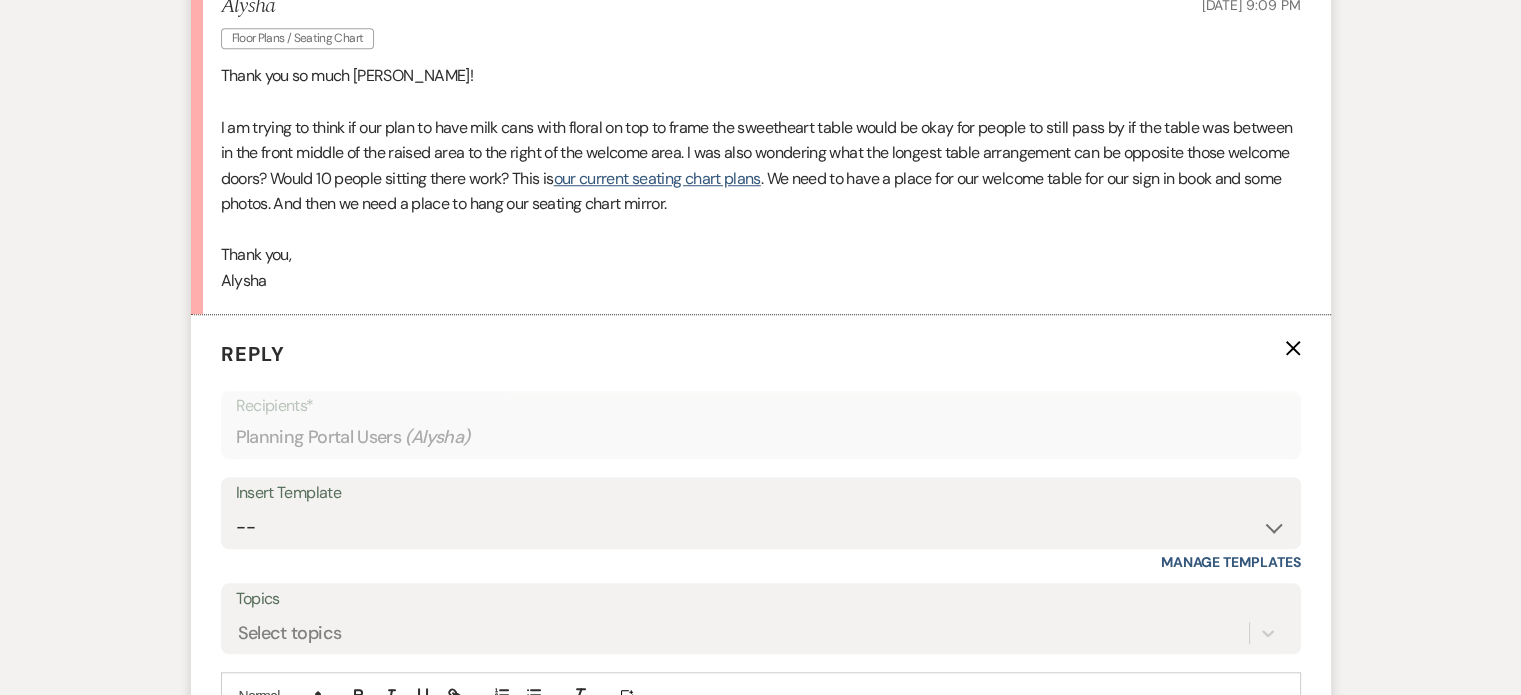 scroll, scrollTop: 1808, scrollLeft: 0, axis: vertical 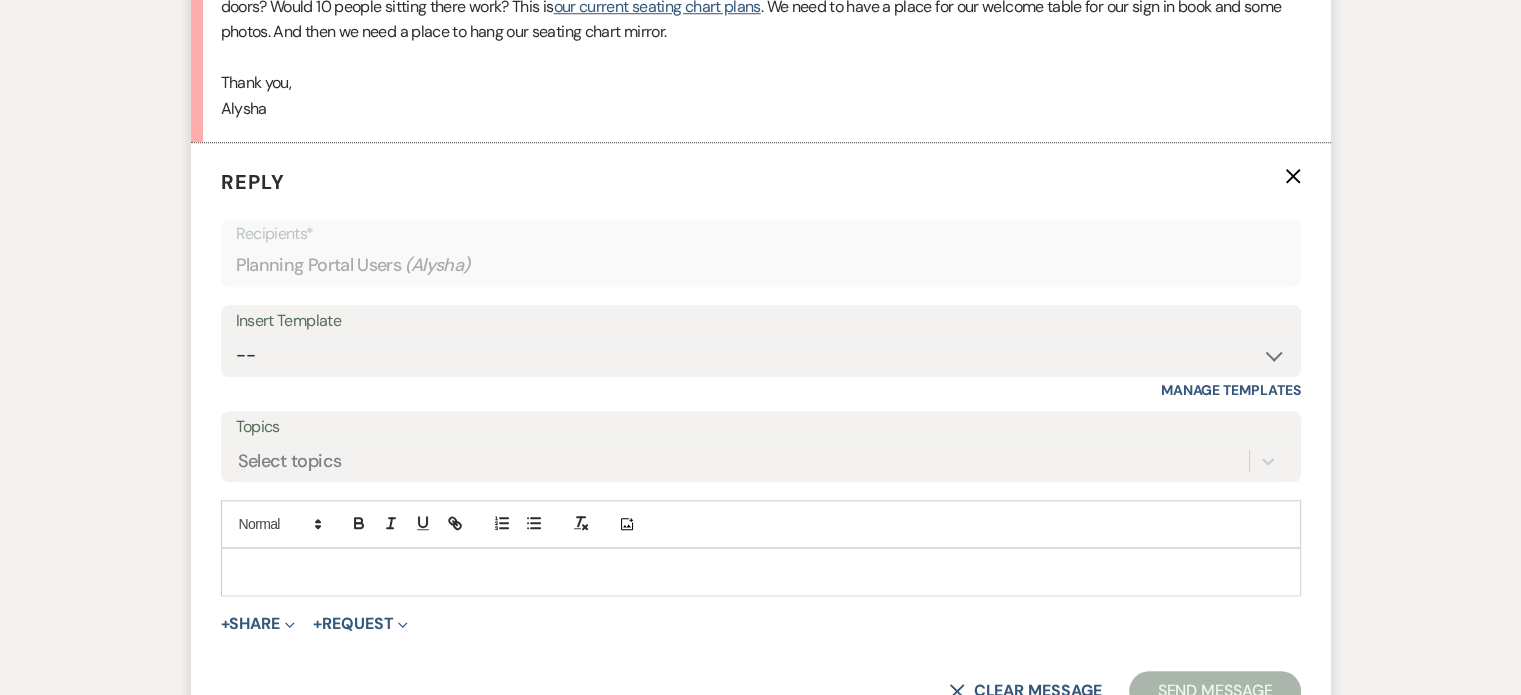 click at bounding box center [761, 572] 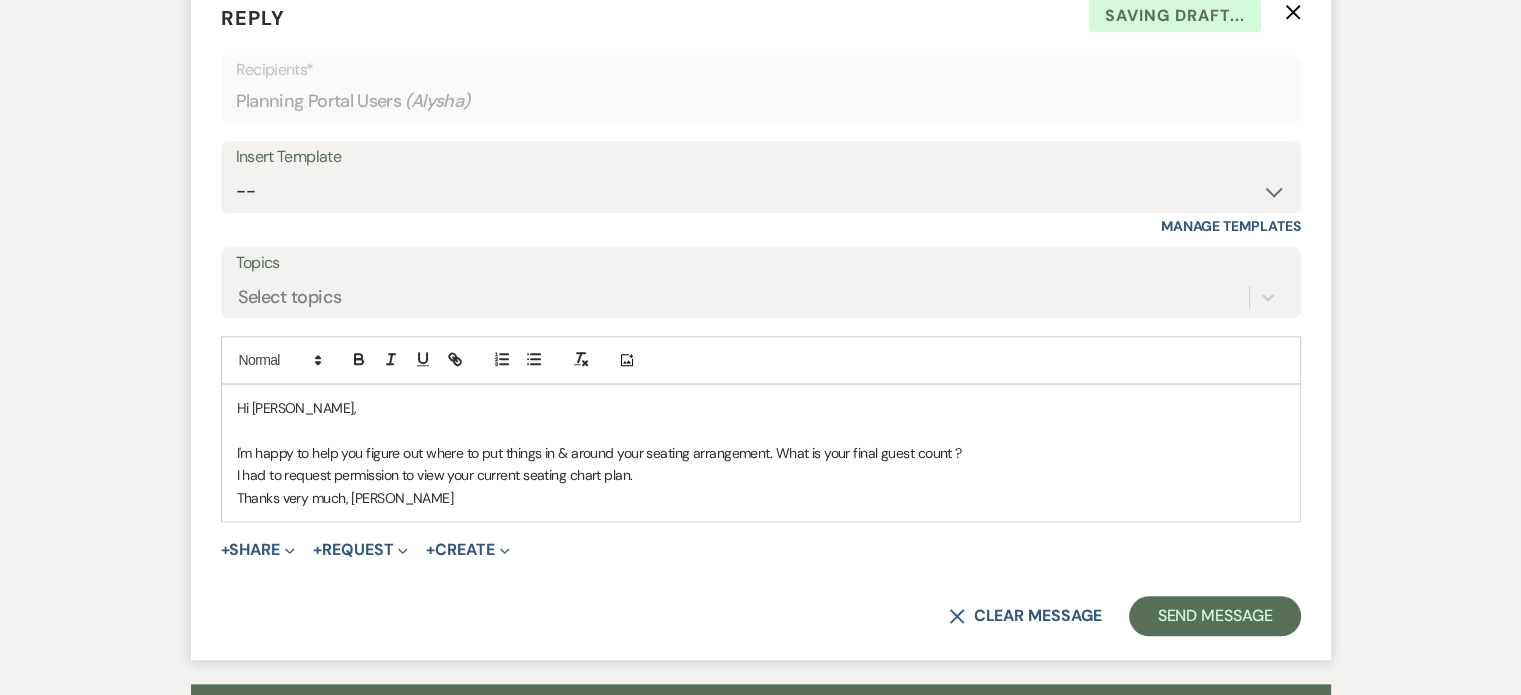 scroll, scrollTop: 1985, scrollLeft: 0, axis: vertical 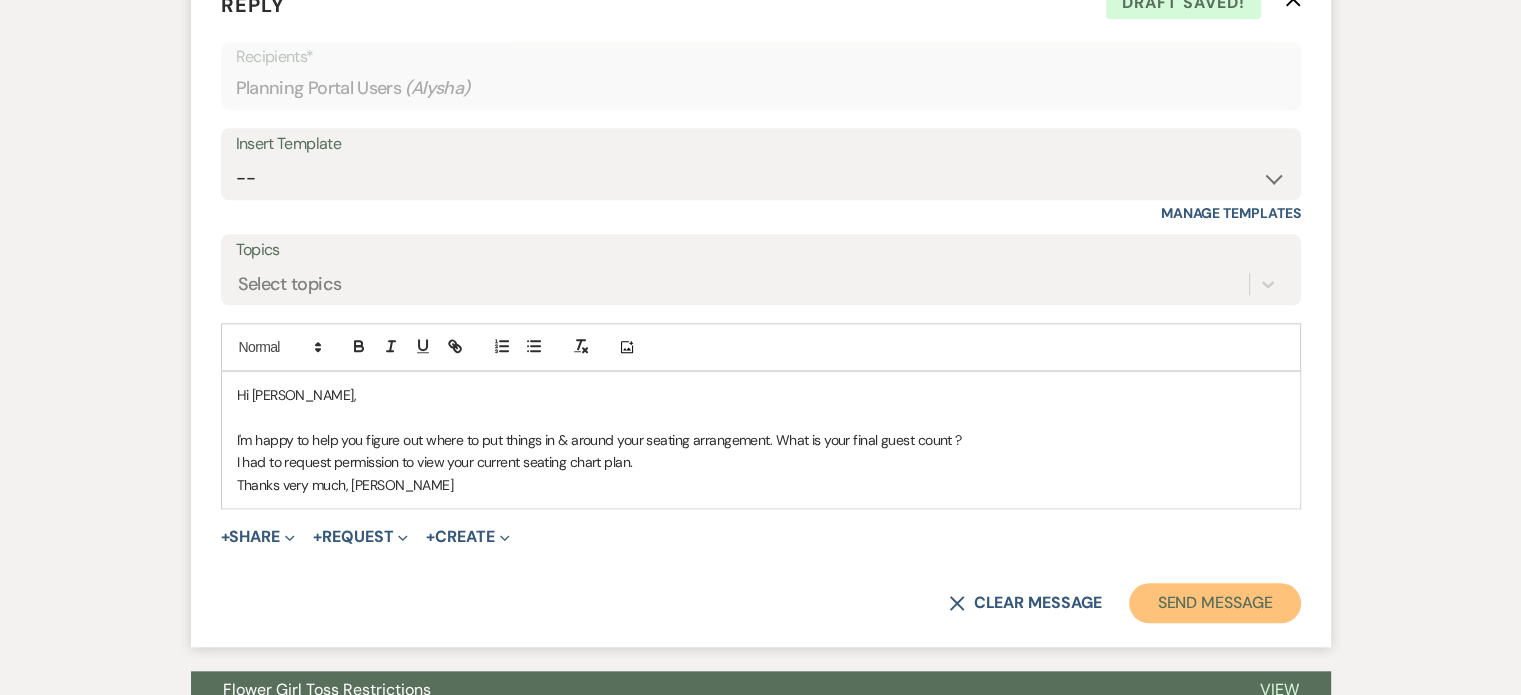 click on "Send Message" at bounding box center (1214, 603) 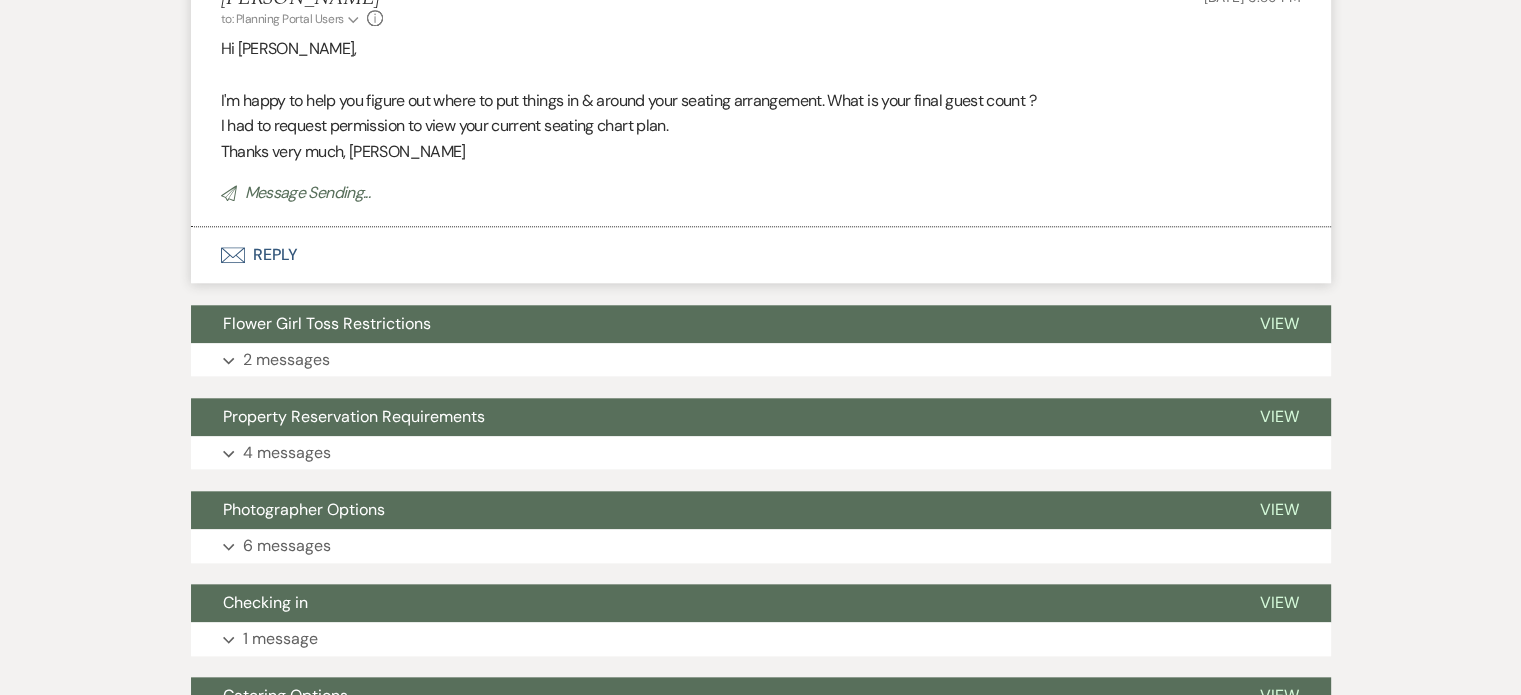 scroll, scrollTop: 2246, scrollLeft: 0, axis: vertical 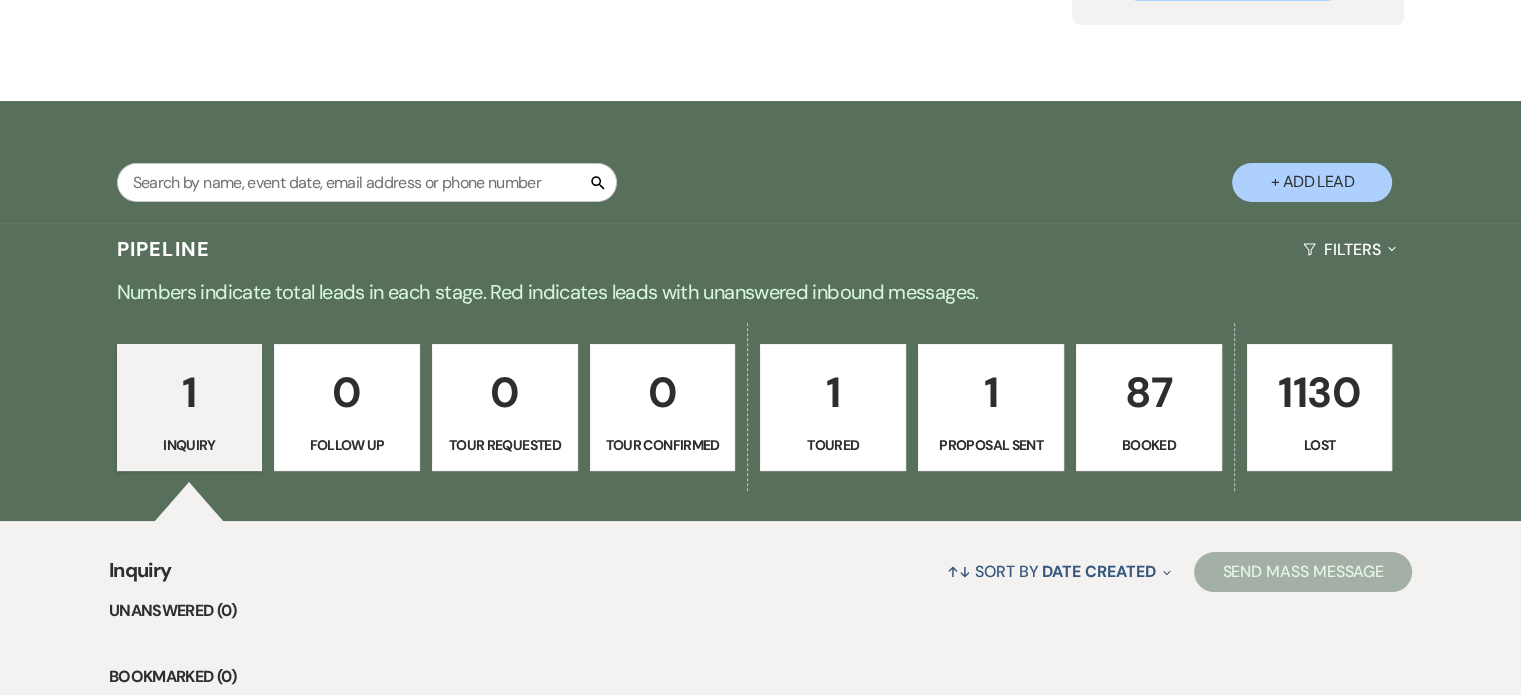 click on "Booked" at bounding box center [1149, 445] 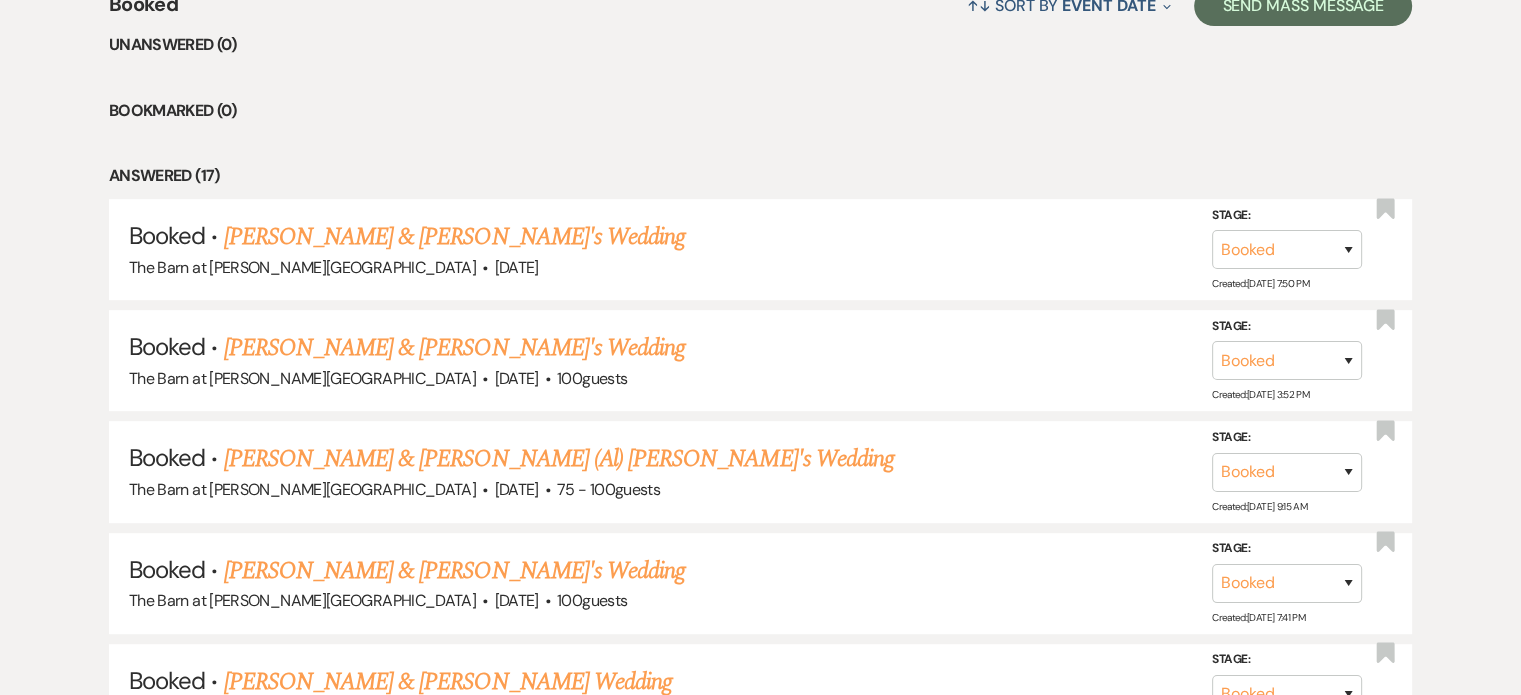 scroll, scrollTop: 911, scrollLeft: 0, axis: vertical 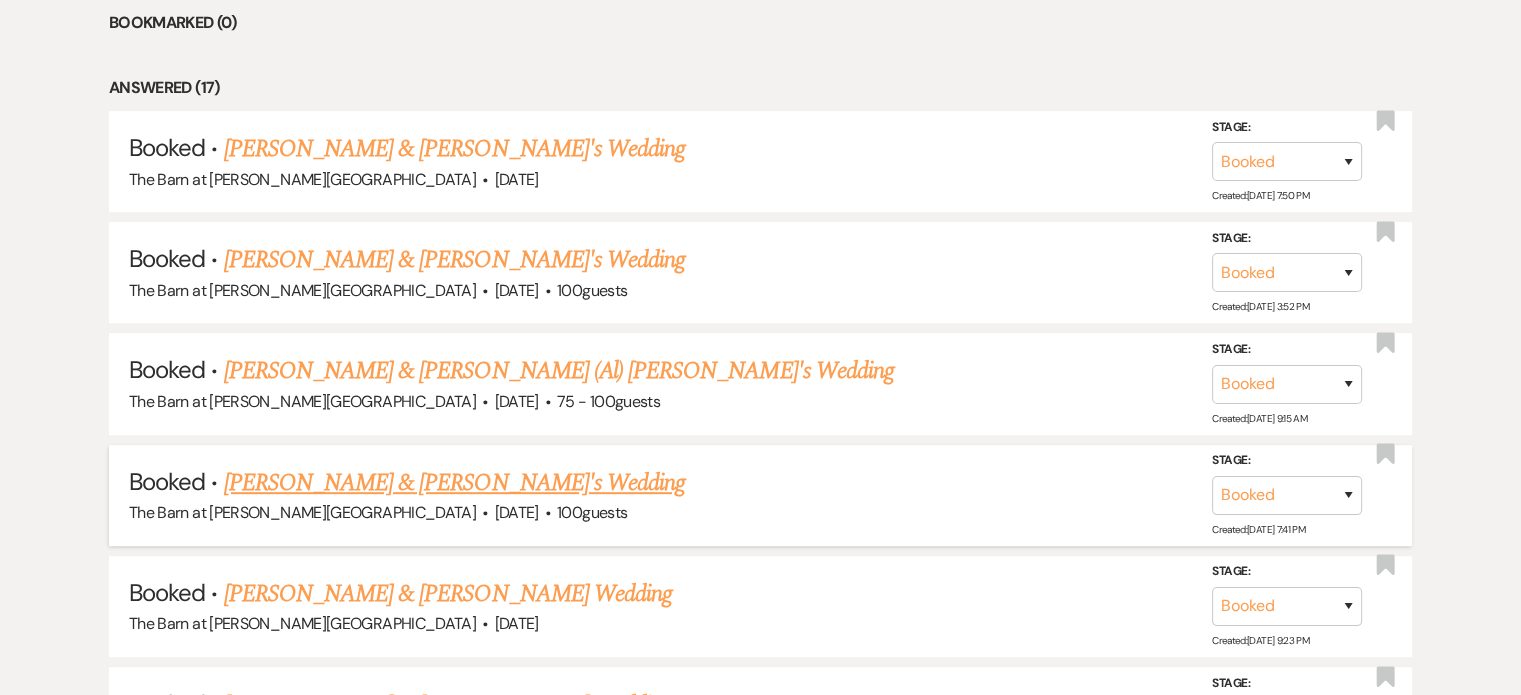 click on "[PERSON_NAME] & [PERSON_NAME]'s Wedding" at bounding box center (455, 483) 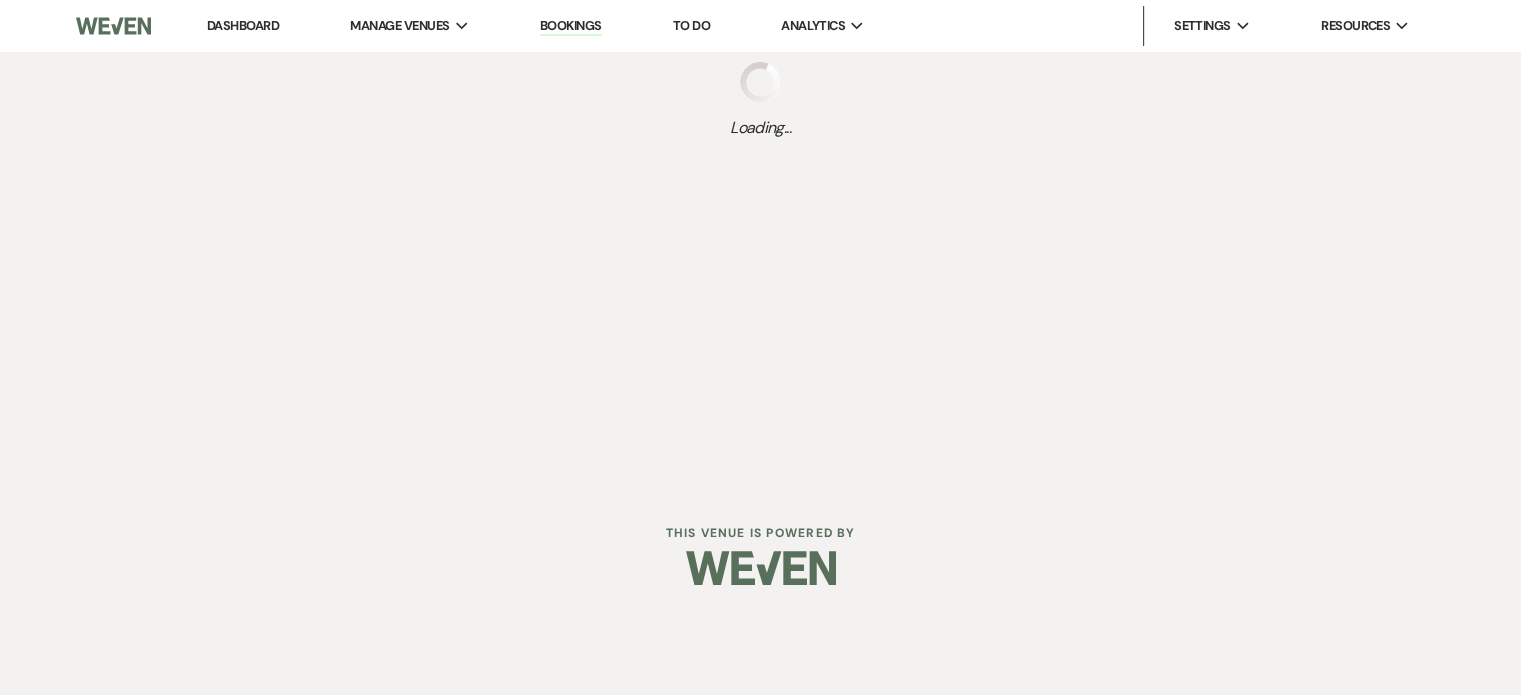 scroll, scrollTop: 0, scrollLeft: 0, axis: both 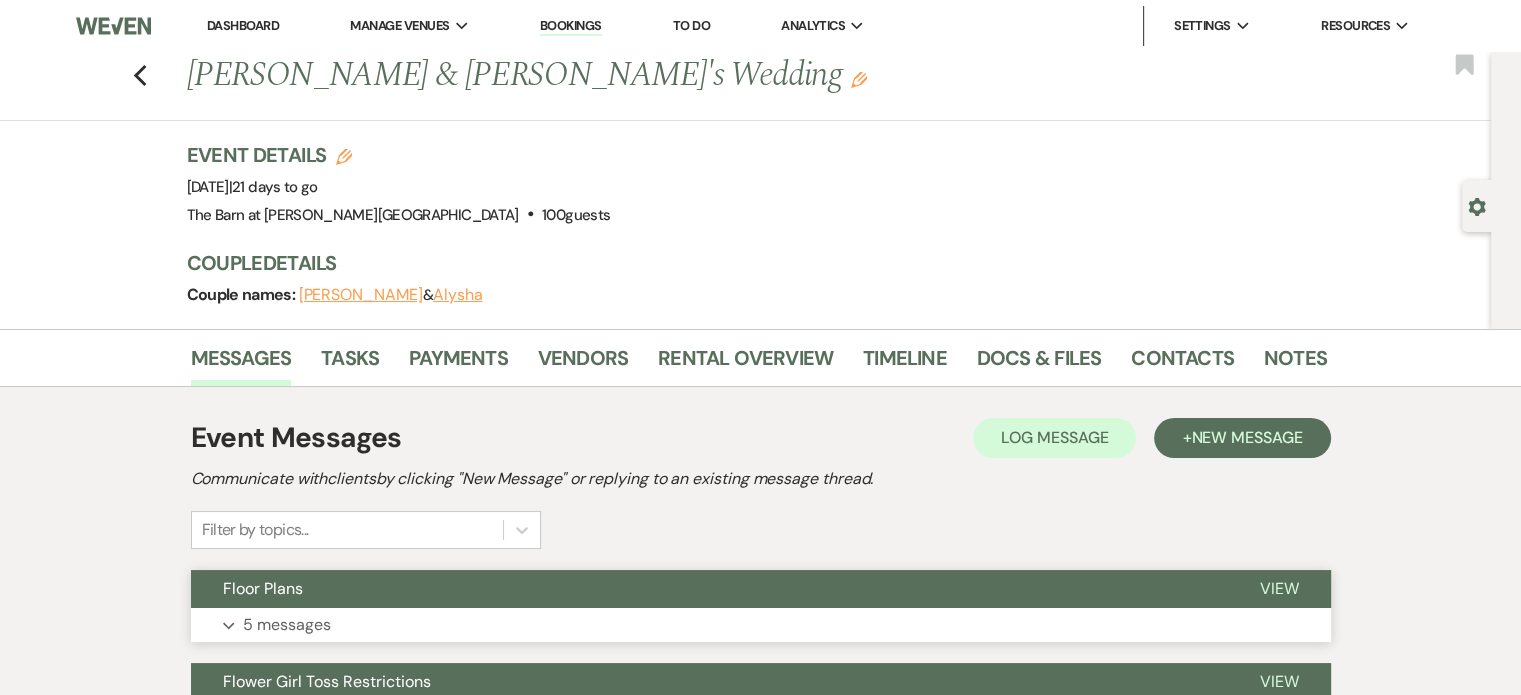 click on "5 messages" at bounding box center [287, 625] 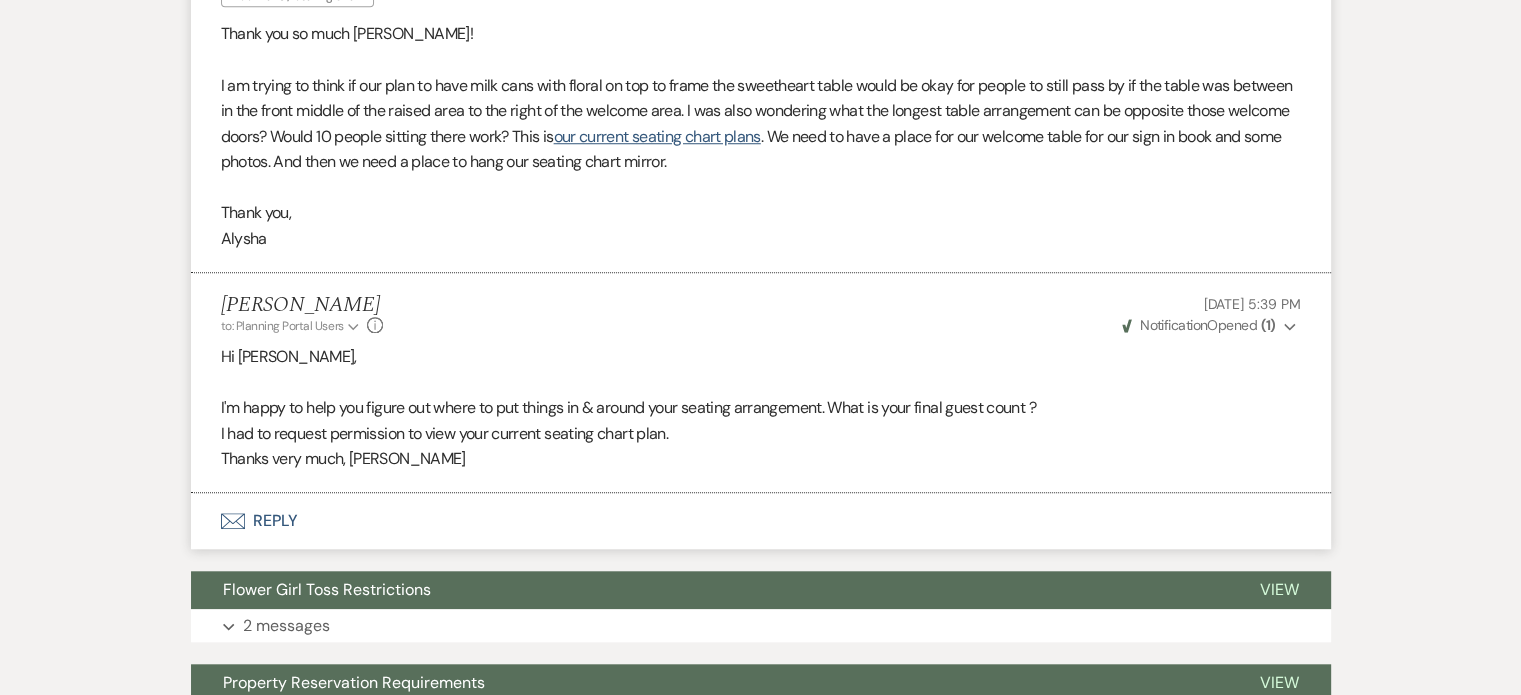 scroll, scrollTop: 1693, scrollLeft: 0, axis: vertical 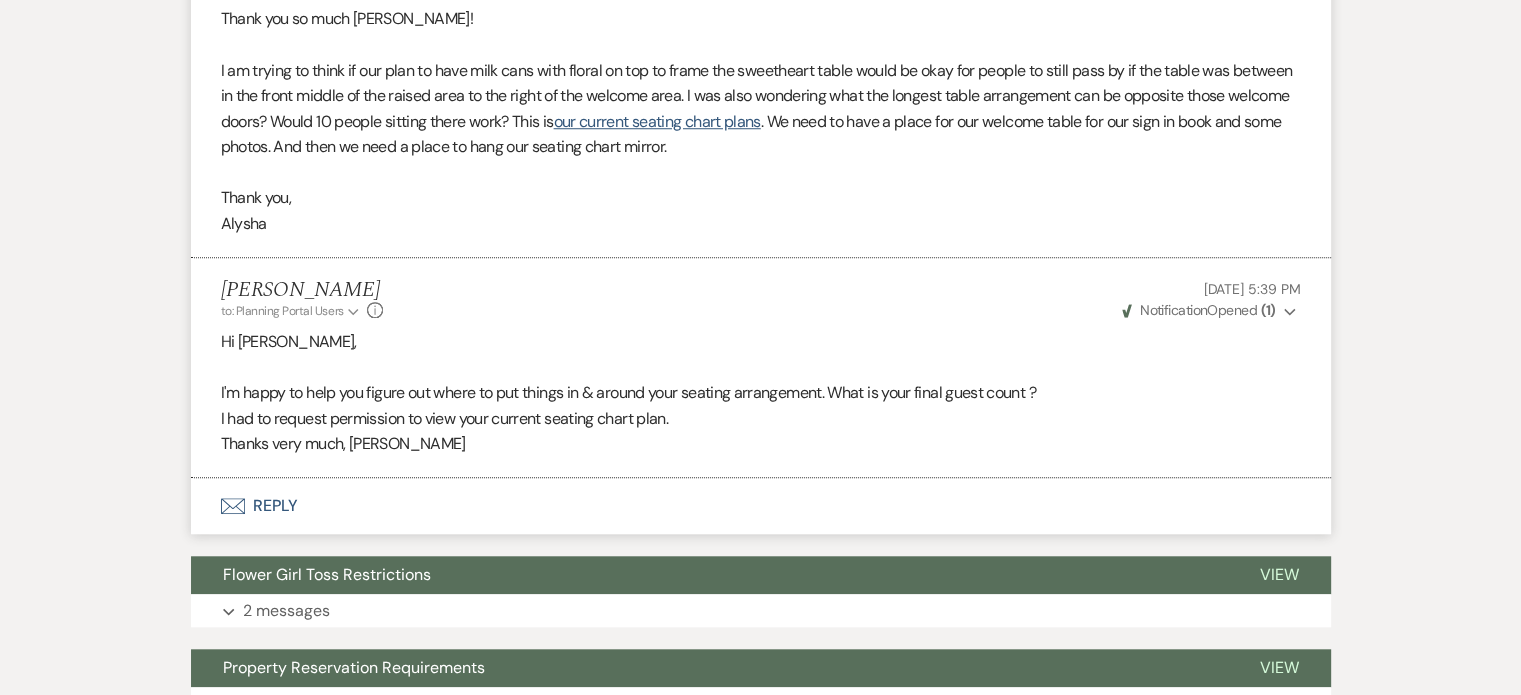 click on "Envelope Reply" at bounding box center (761, 506) 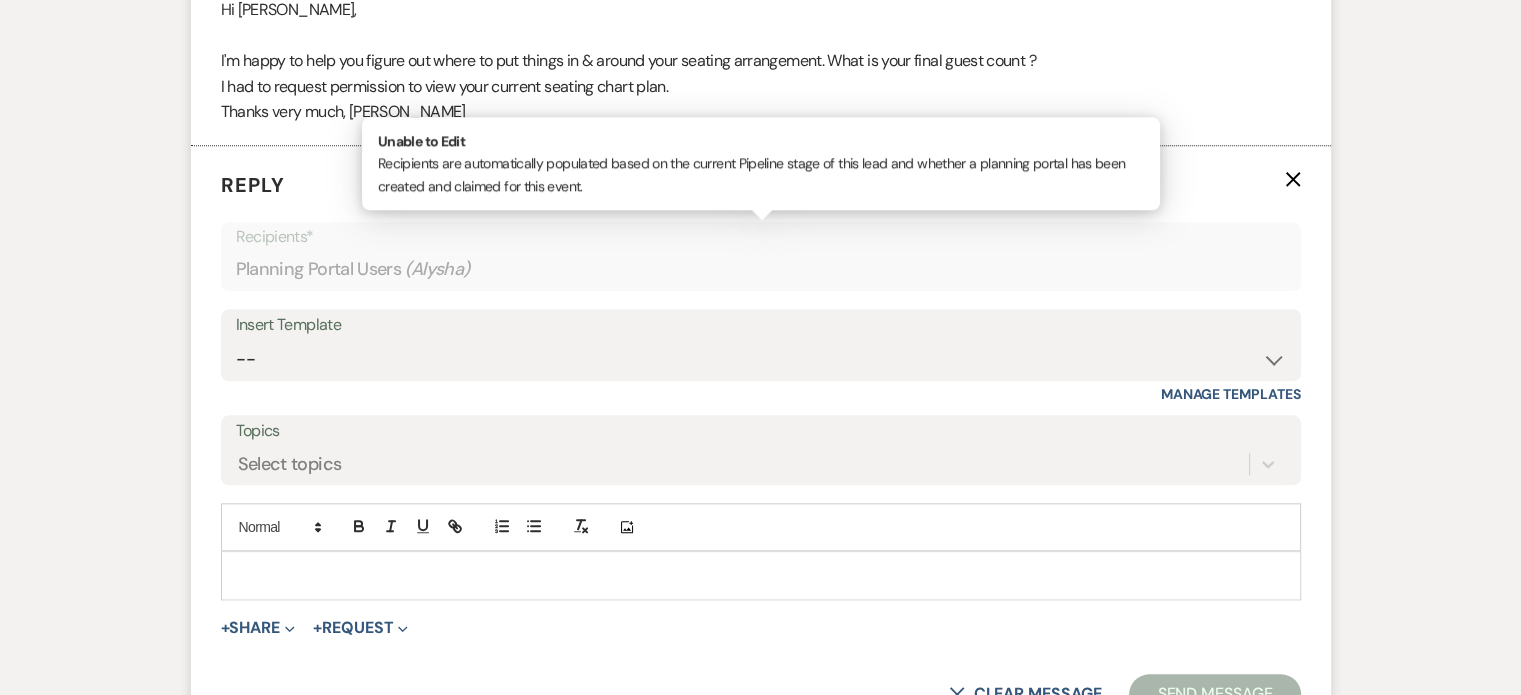 scroll, scrollTop: 2028, scrollLeft: 0, axis: vertical 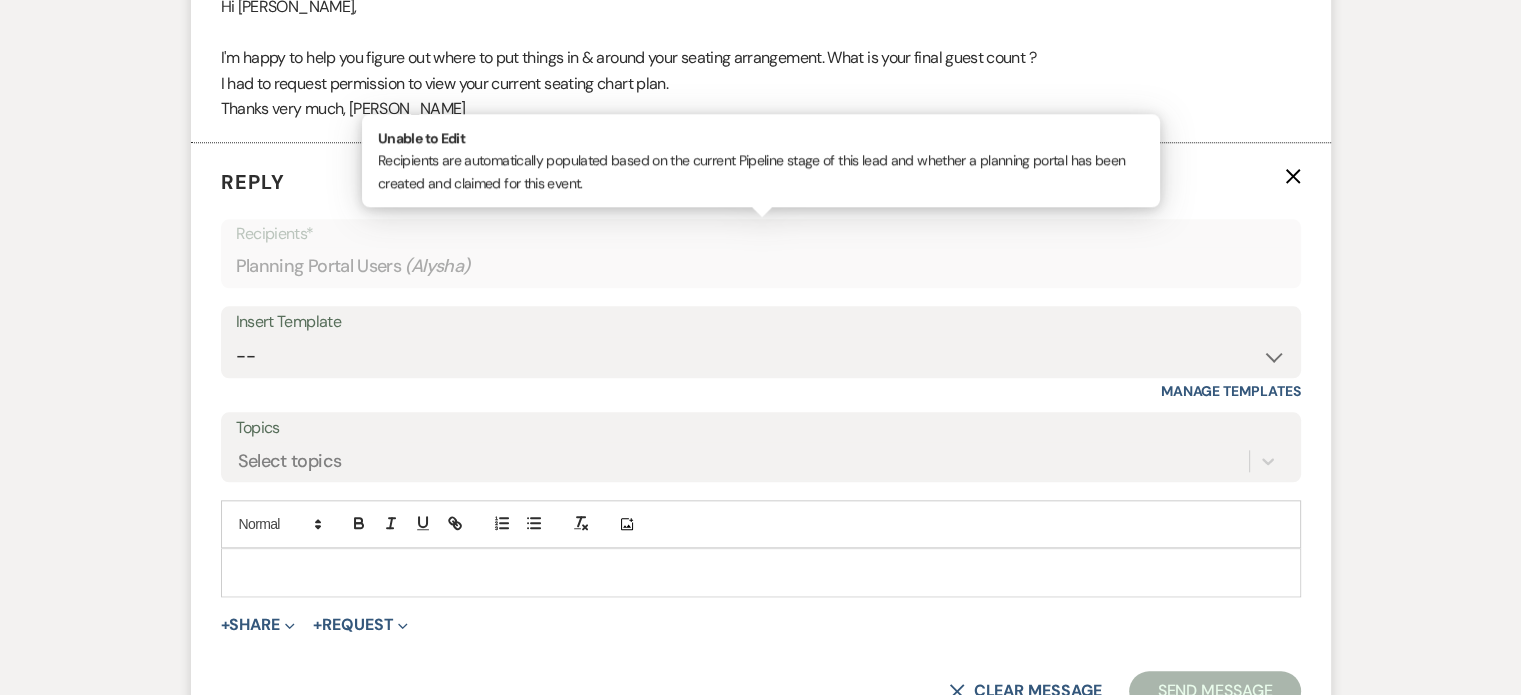 click at bounding box center [761, 572] 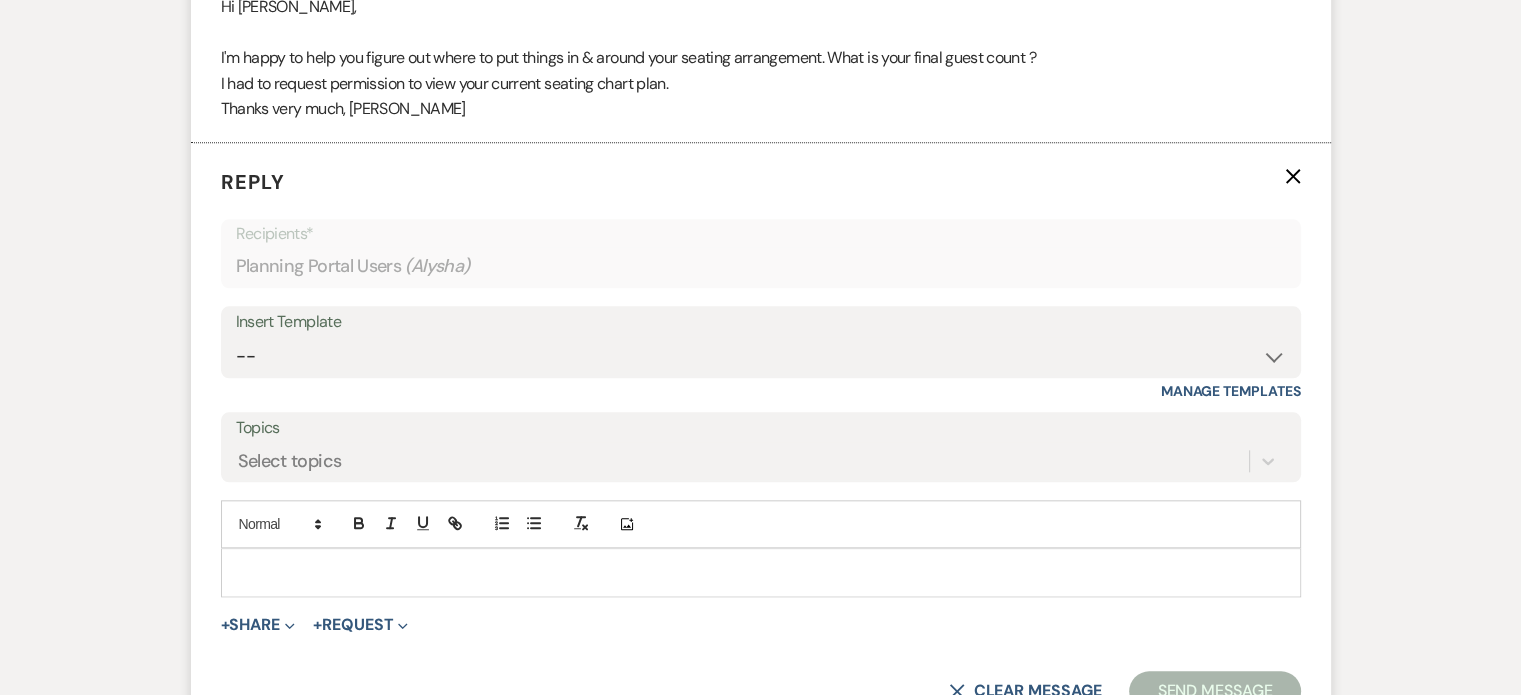 type 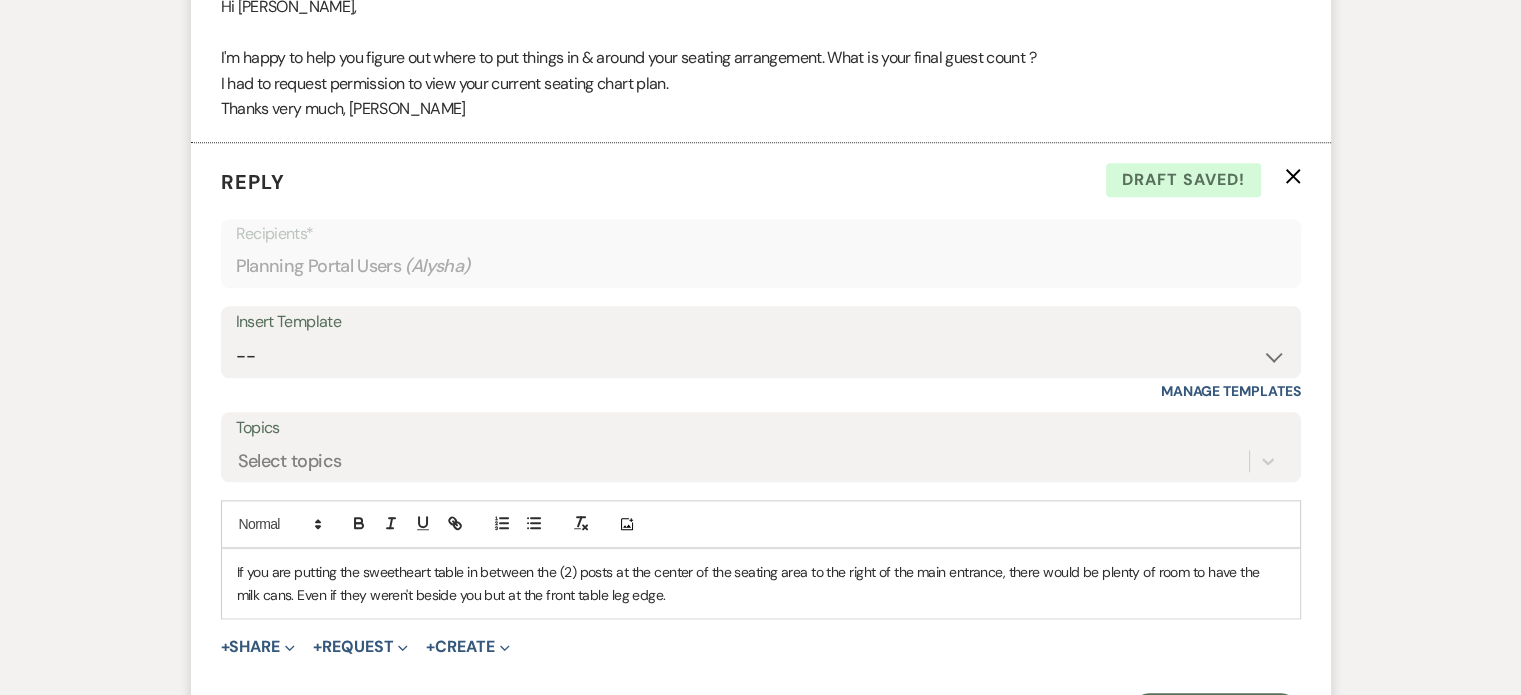 click on "If you are putting the sweetheart table in between the (2) posts at the center of the seating area to the right of the main entrance, there would be plenty of room to have the milk cans. Even if they weren't beside you but at the front table leg edge." at bounding box center [761, 583] 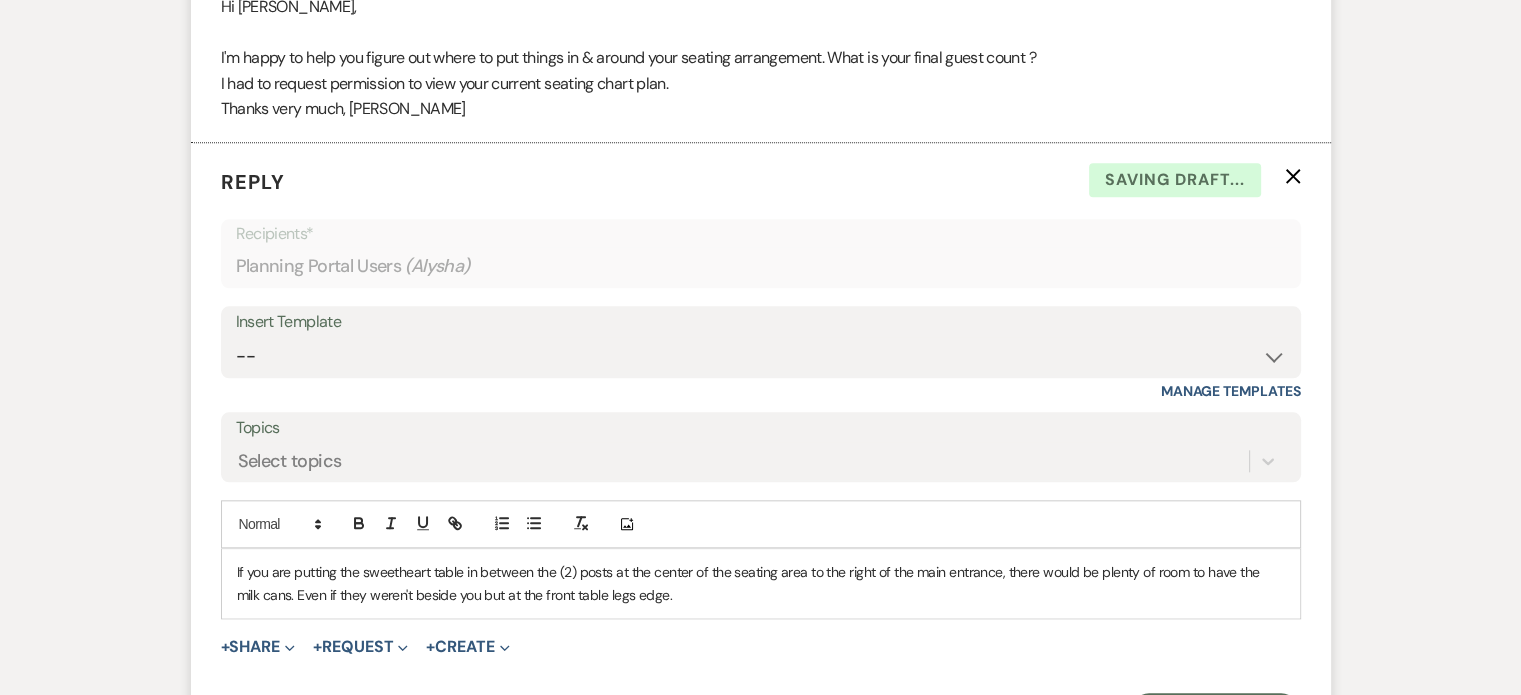 click on "If you are putting the sweetheart table in between the (2) posts at the center of the seating area to the right of the main entrance, there would be plenty of room to have the milk cans. Even if they weren't beside you but at the front table legs edge." at bounding box center (761, 583) 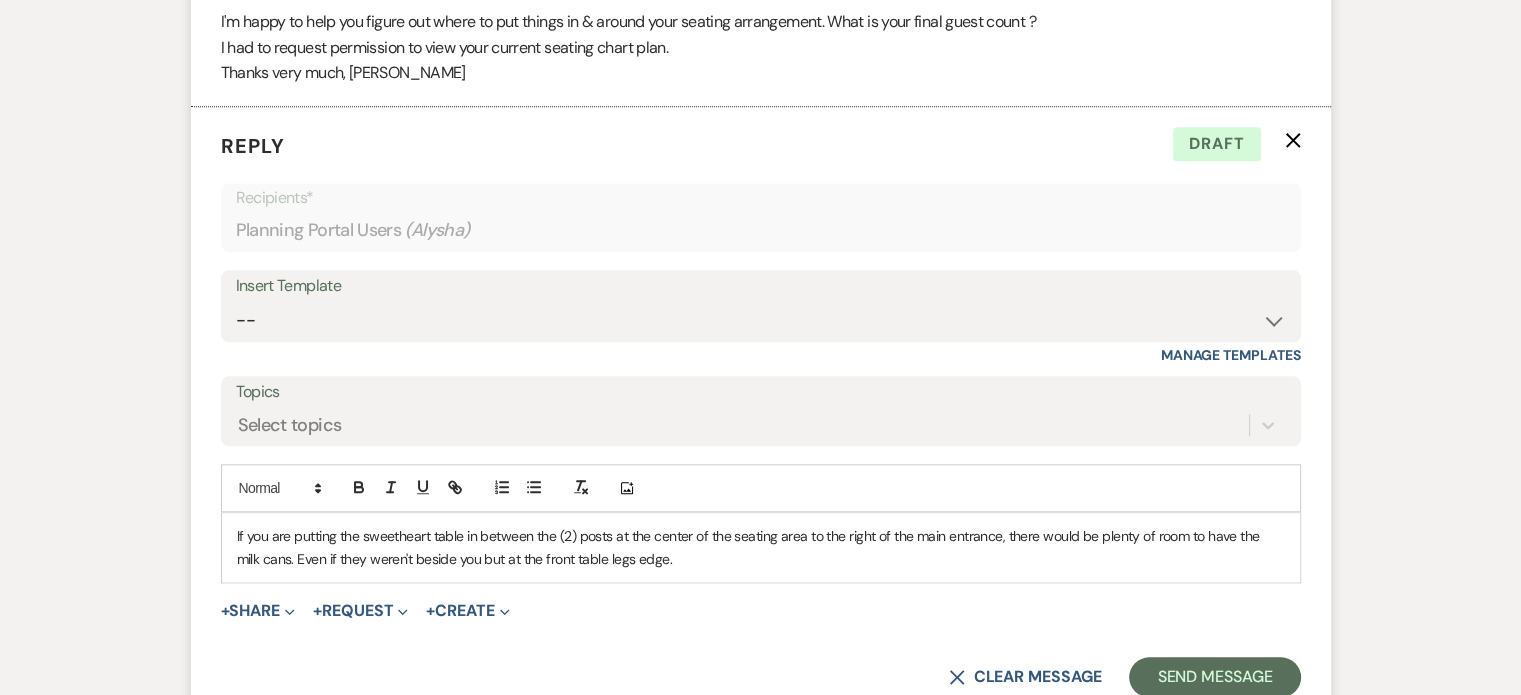 scroll, scrollTop: 2073, scrollLeft: 0, axis: vertical 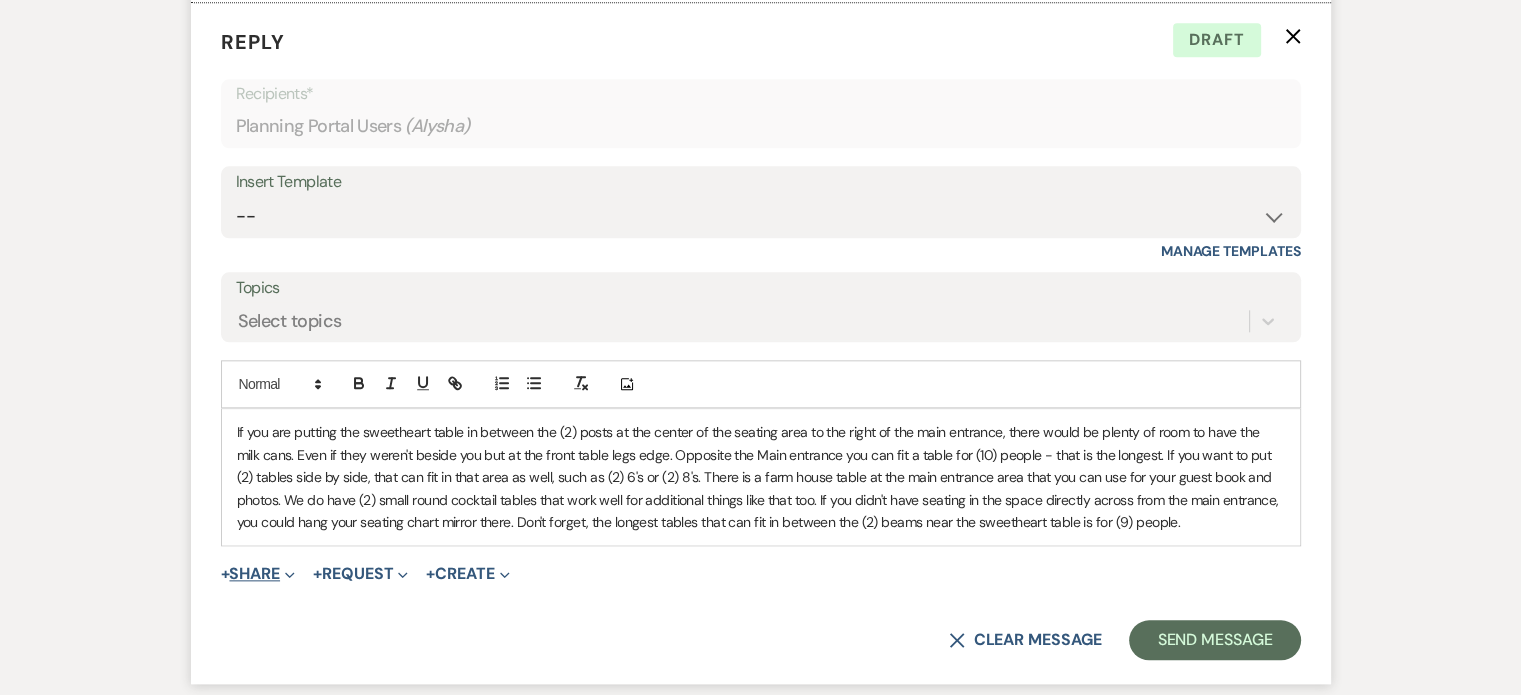 click on "+  Share Expand" at bounding box center [258, 574] 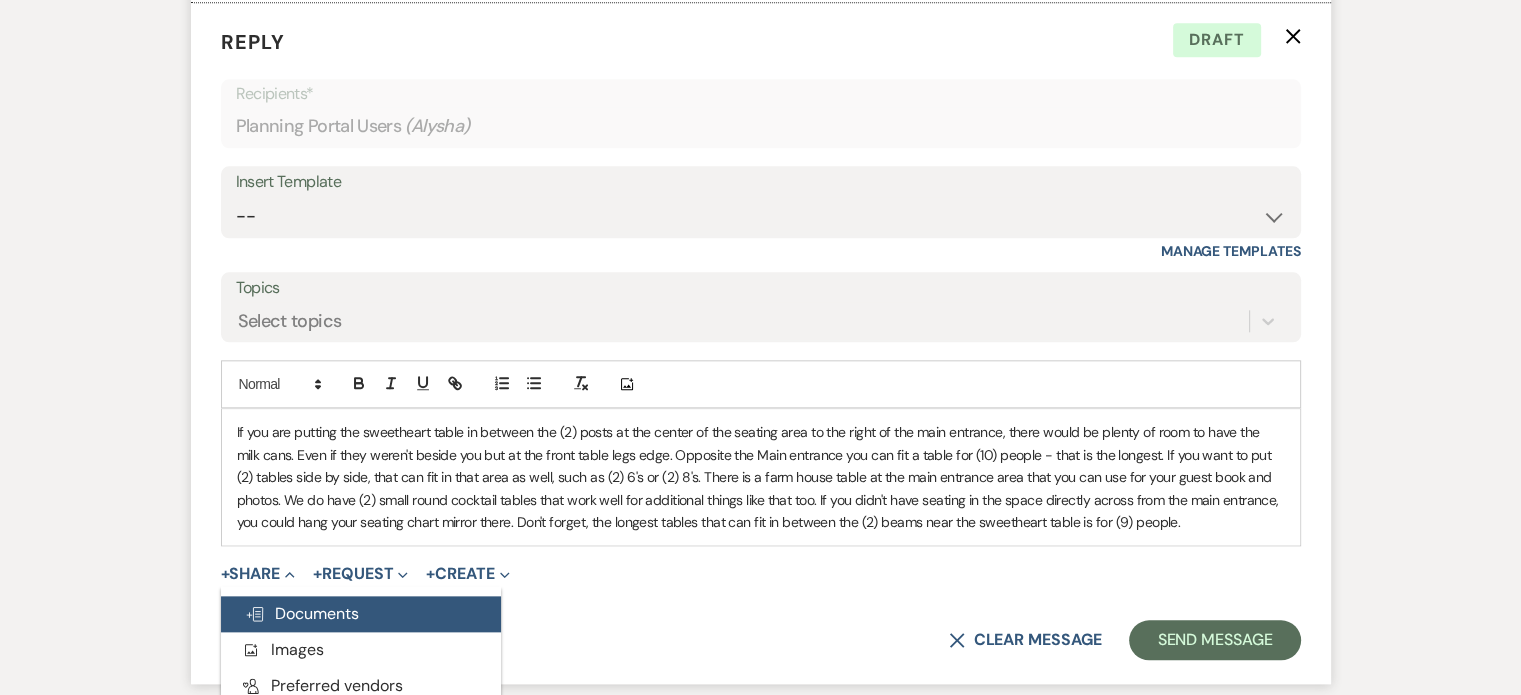 click on "Doc Upload Documents" at bounding box center [302, 613] 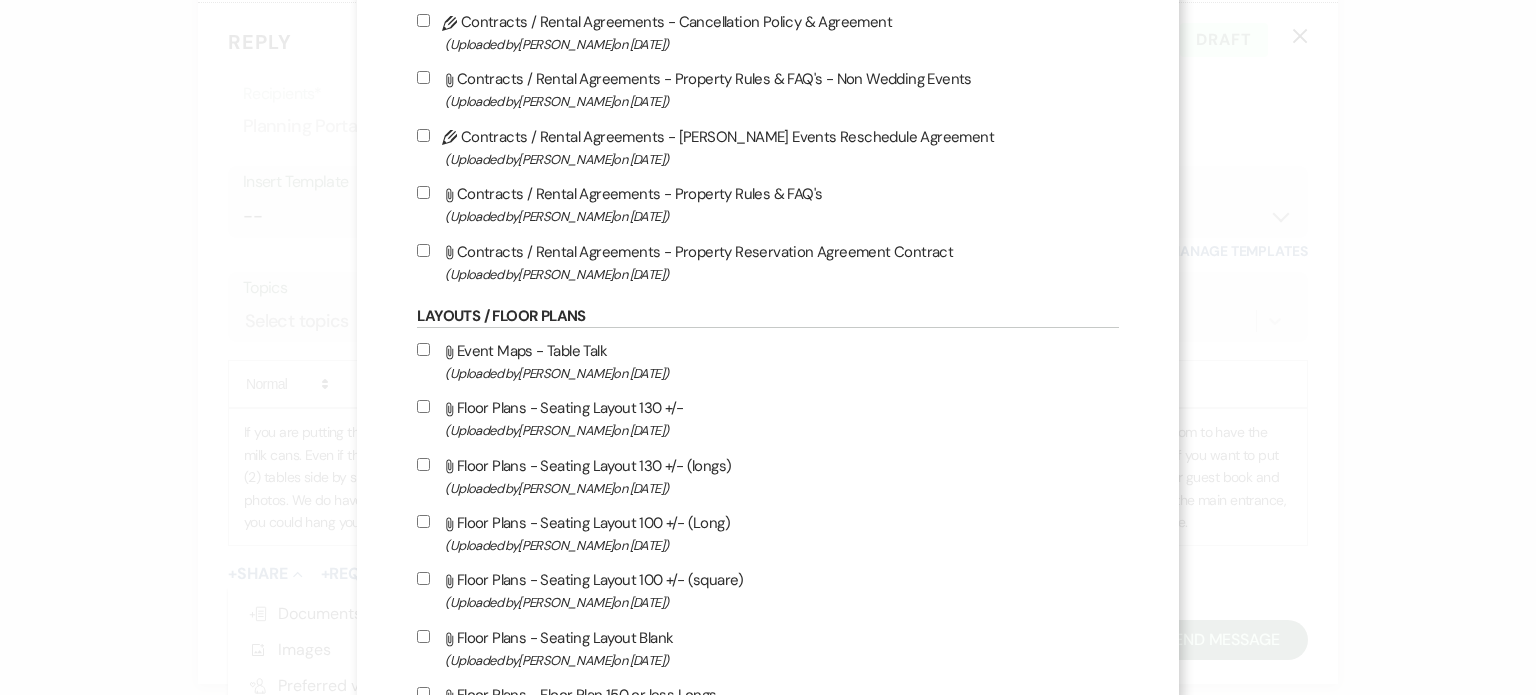scroll, scrollTop: 416, scrollLeft: 0, axis: vertical 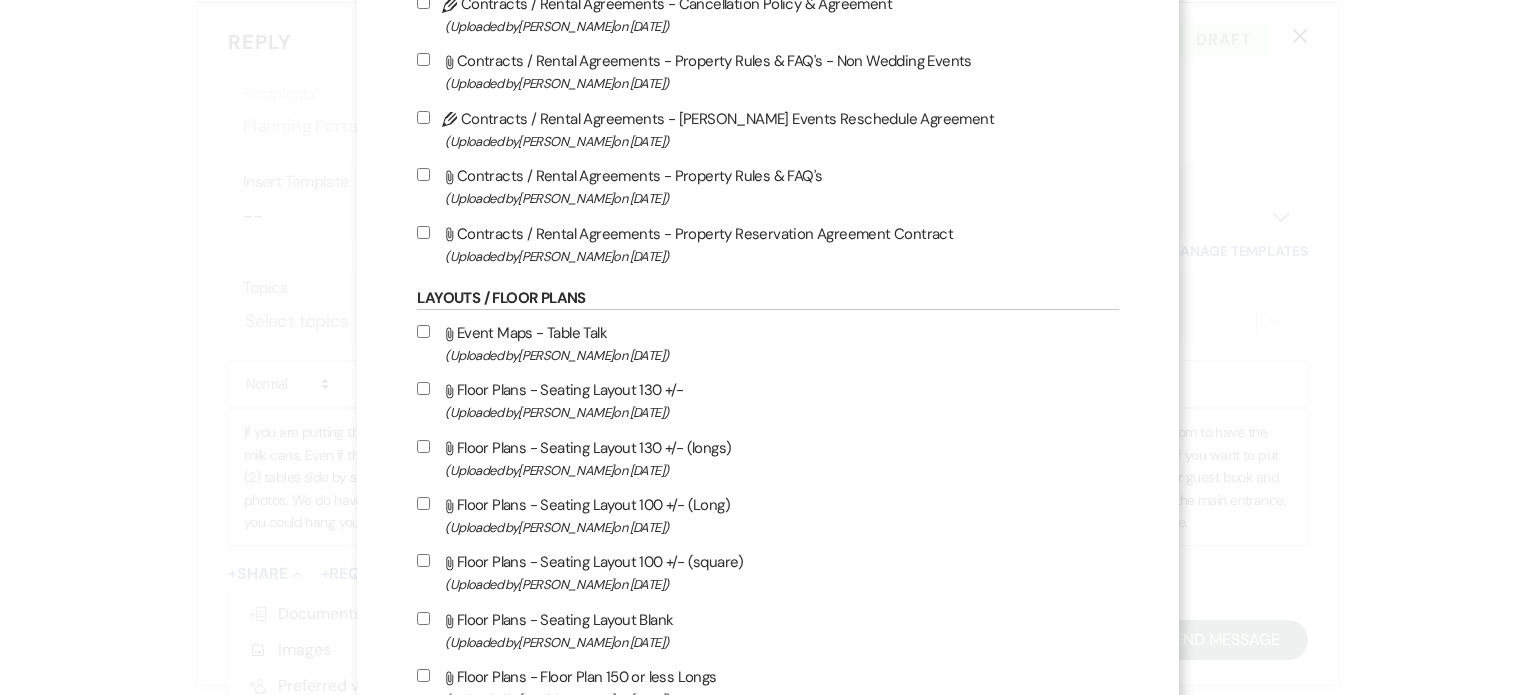click on "Attach File Floor Plans - Seating Layout 130 +/- (Uploaded by  Lauri Boyden  on   Jan 12th, 2022 )" at bounding box center [423, 388] 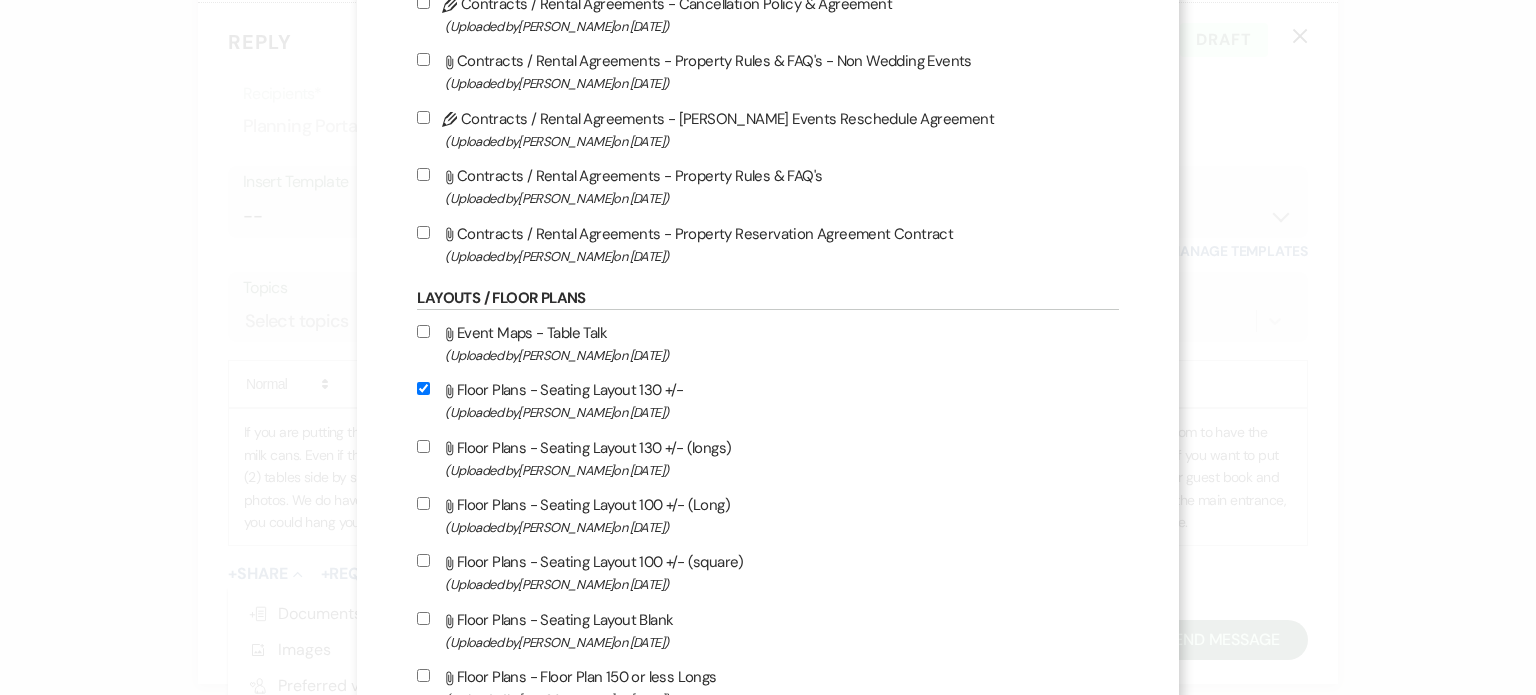 checkbox on "true" 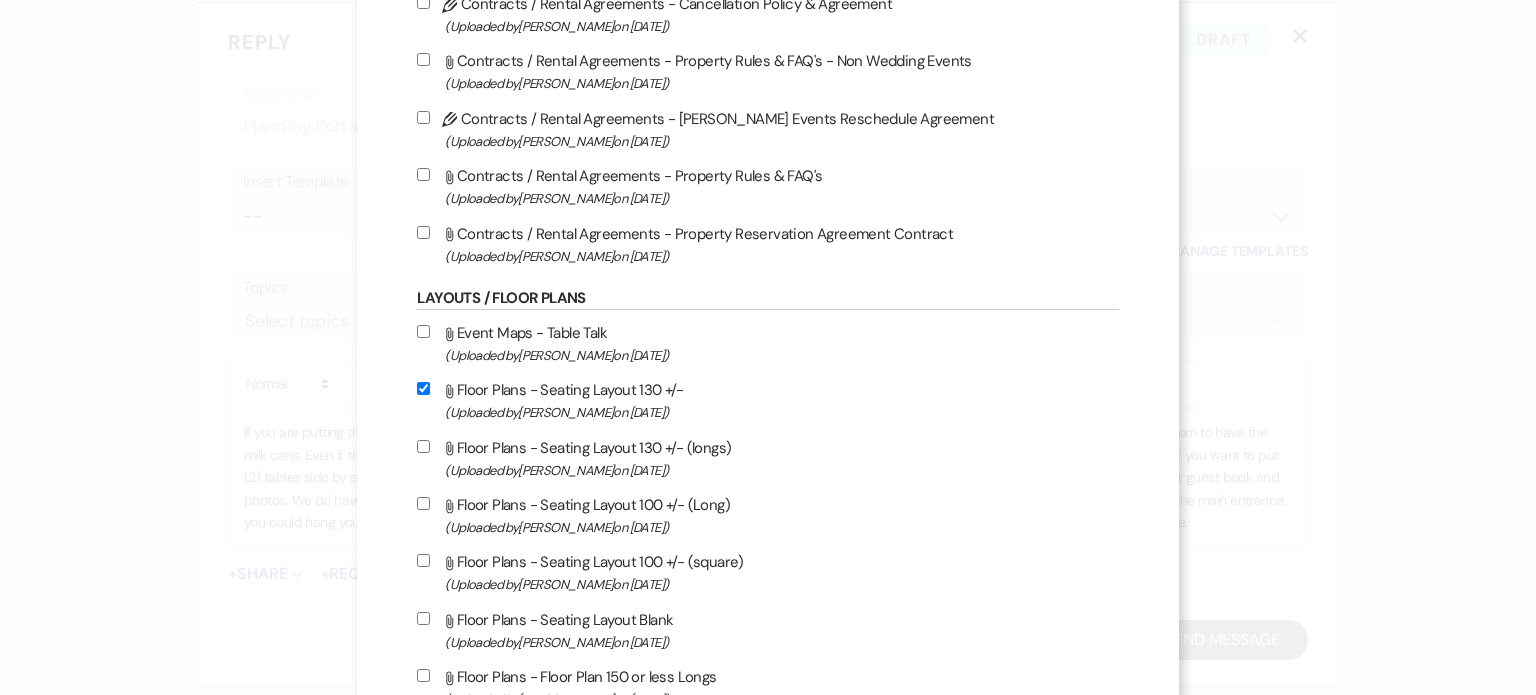 click on "Attach File Floor Plans - Seating Layout 130 +/-  (longs)  (Uploaded by  Lauri Boyden  on   Jan 12th, 2022 )" at bounding box center [423, 446] 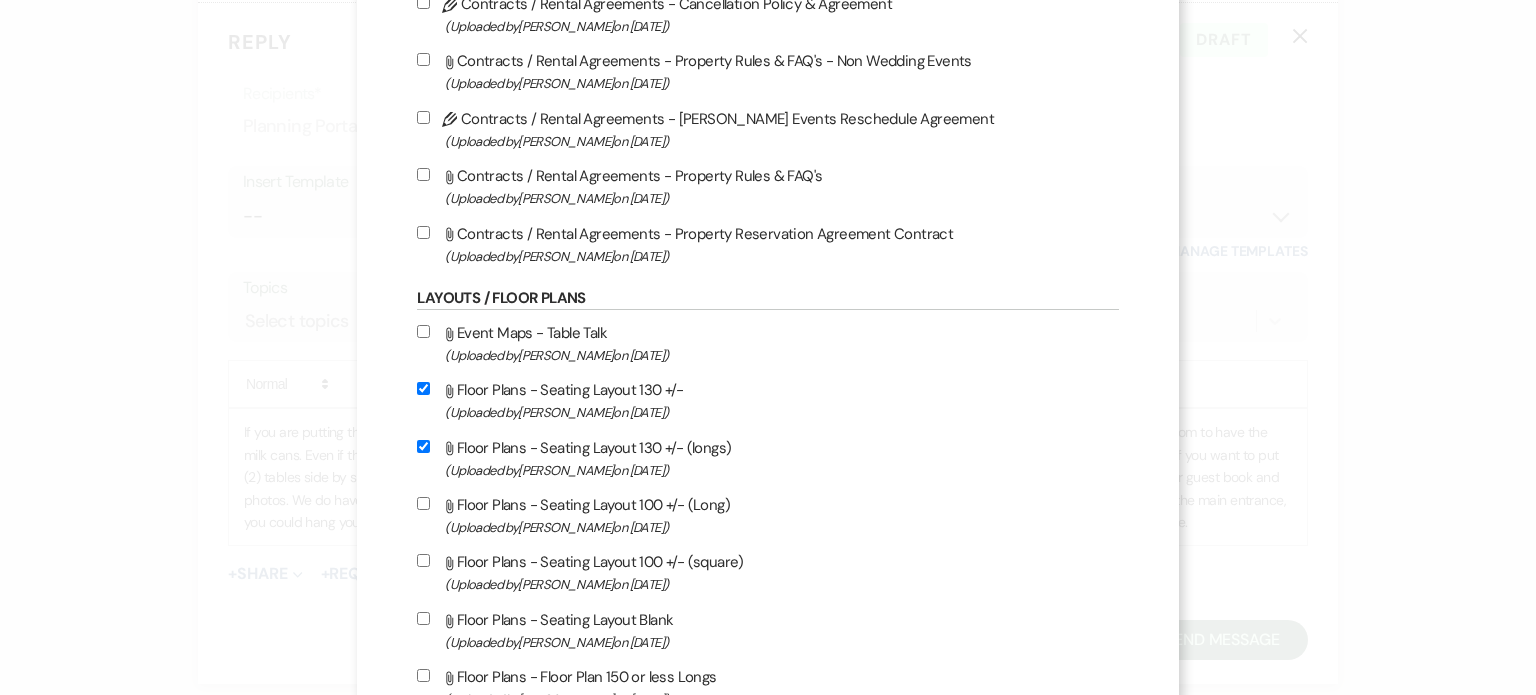 checkbox on "true" 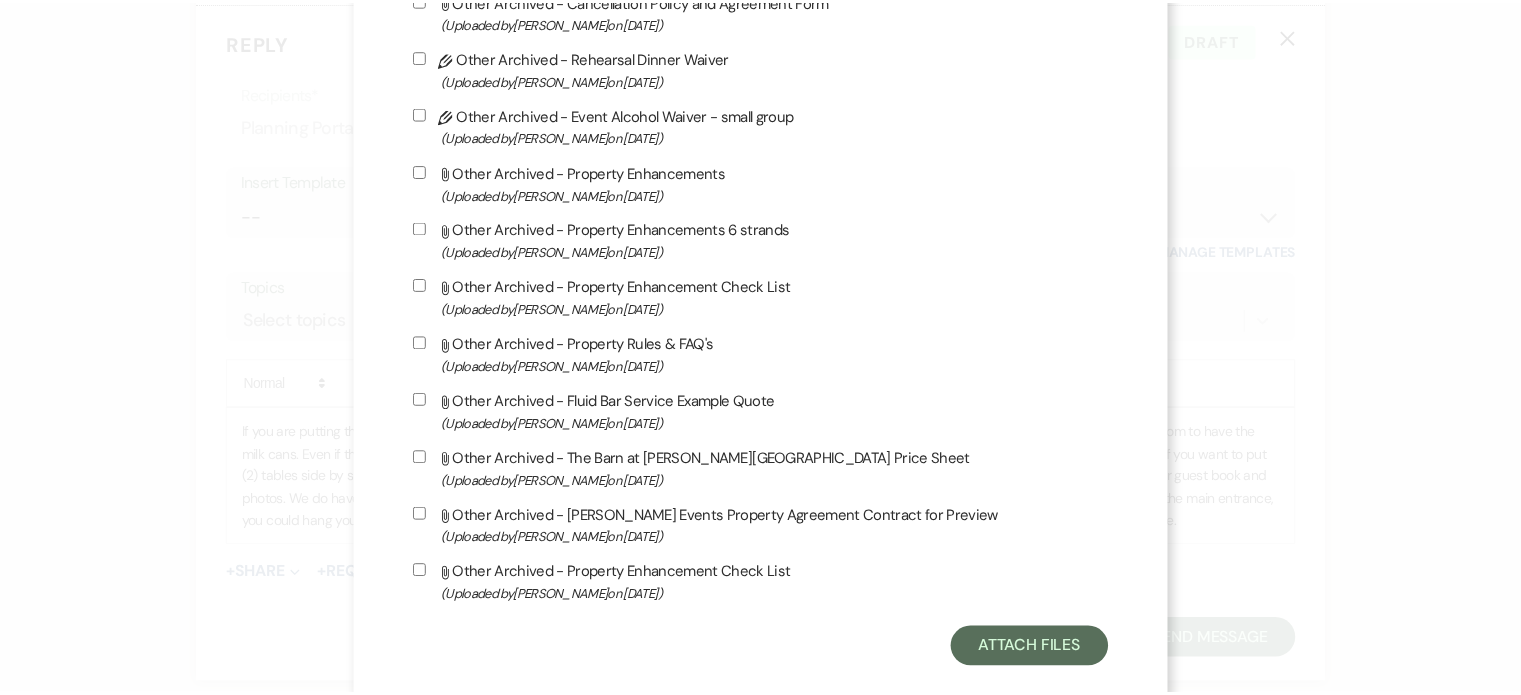 scroll, scrollTop: 2227, scrollLeft: 0, axis: vertical 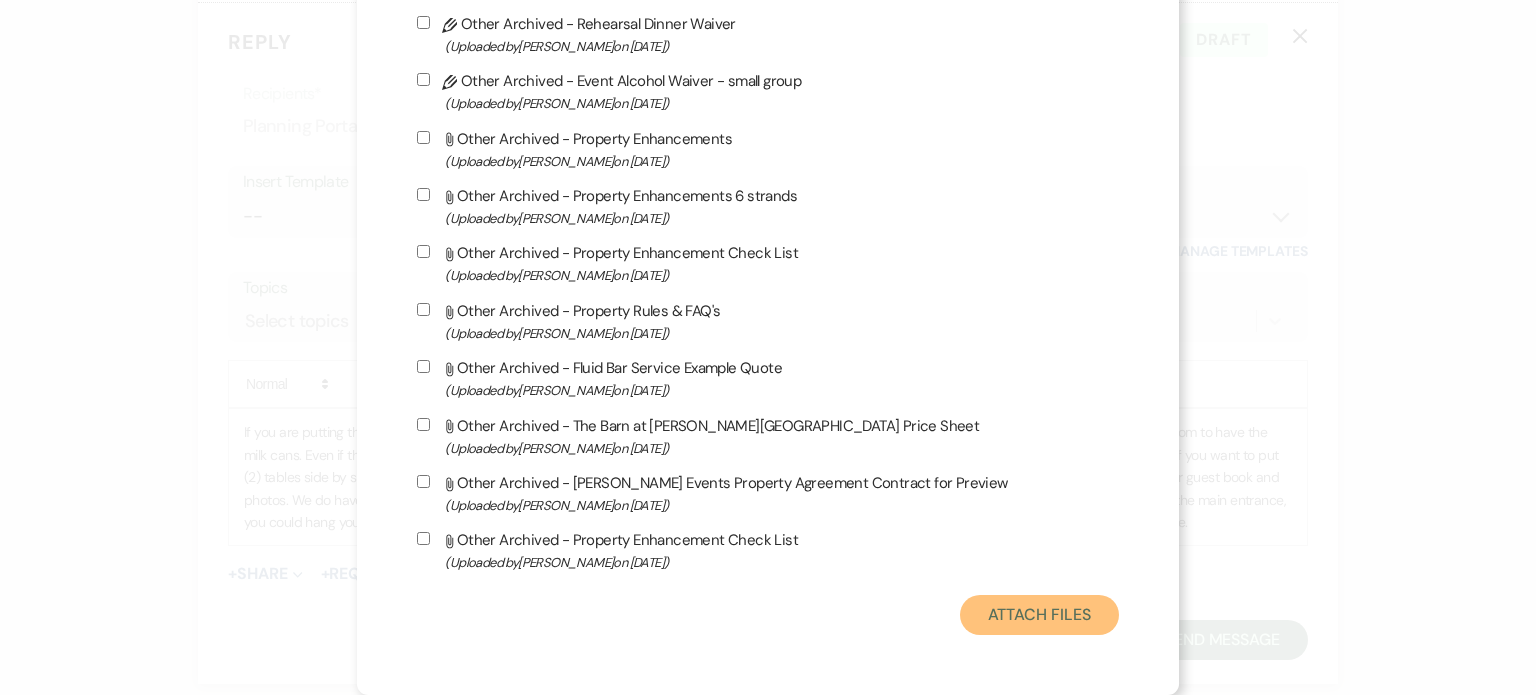 click on "Attach Files" at bounding box center (1039, 615) 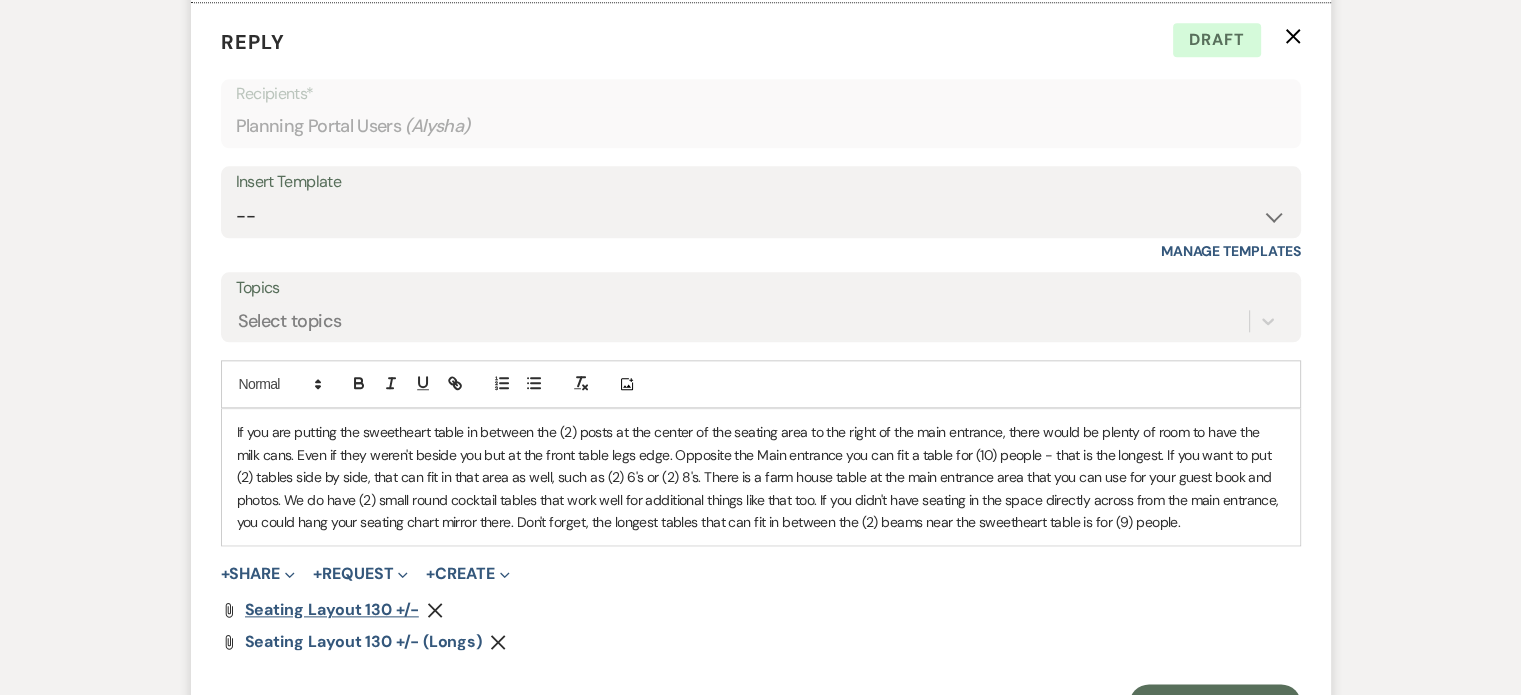 click on "Seating Layout 130 +/-" at bounding box center [332, 609] 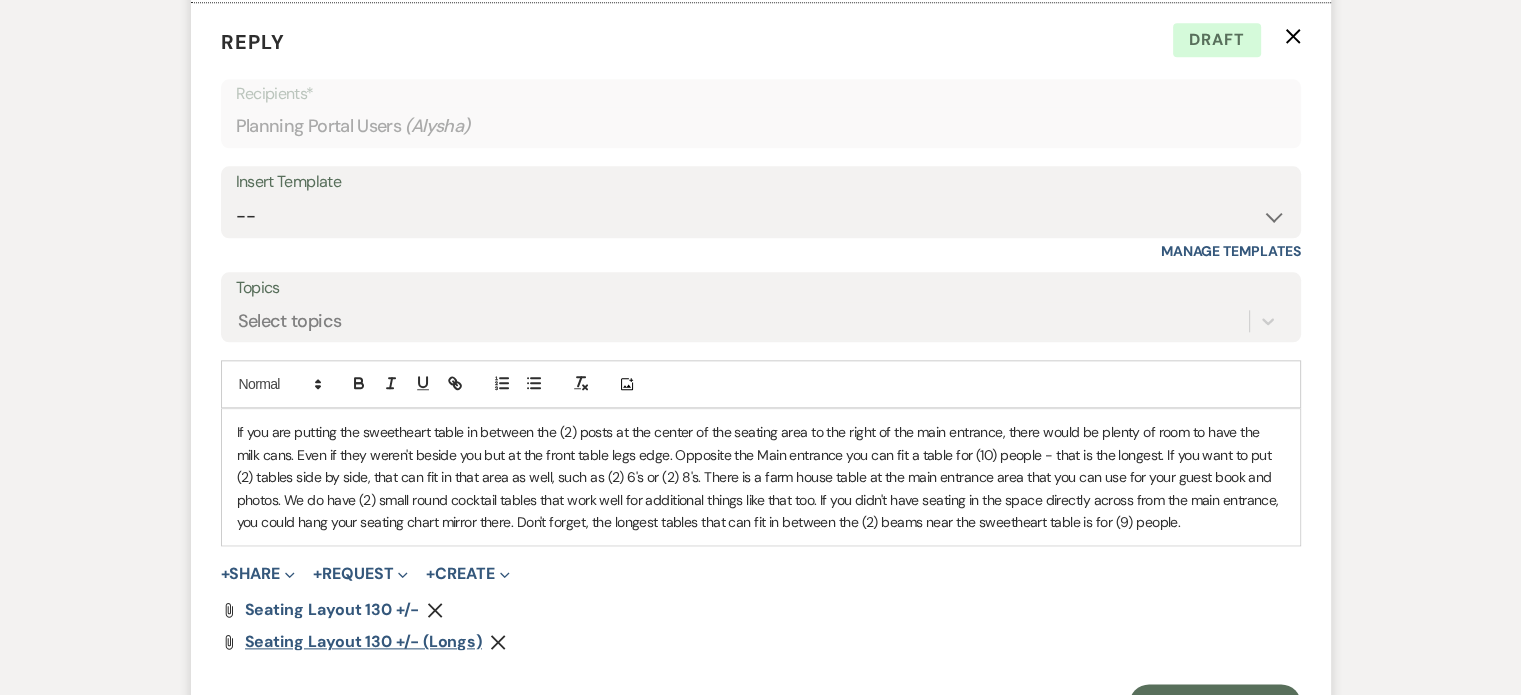 click on "Seating Layout 130 +/-  (longs)" at bounding box center (364, 641) 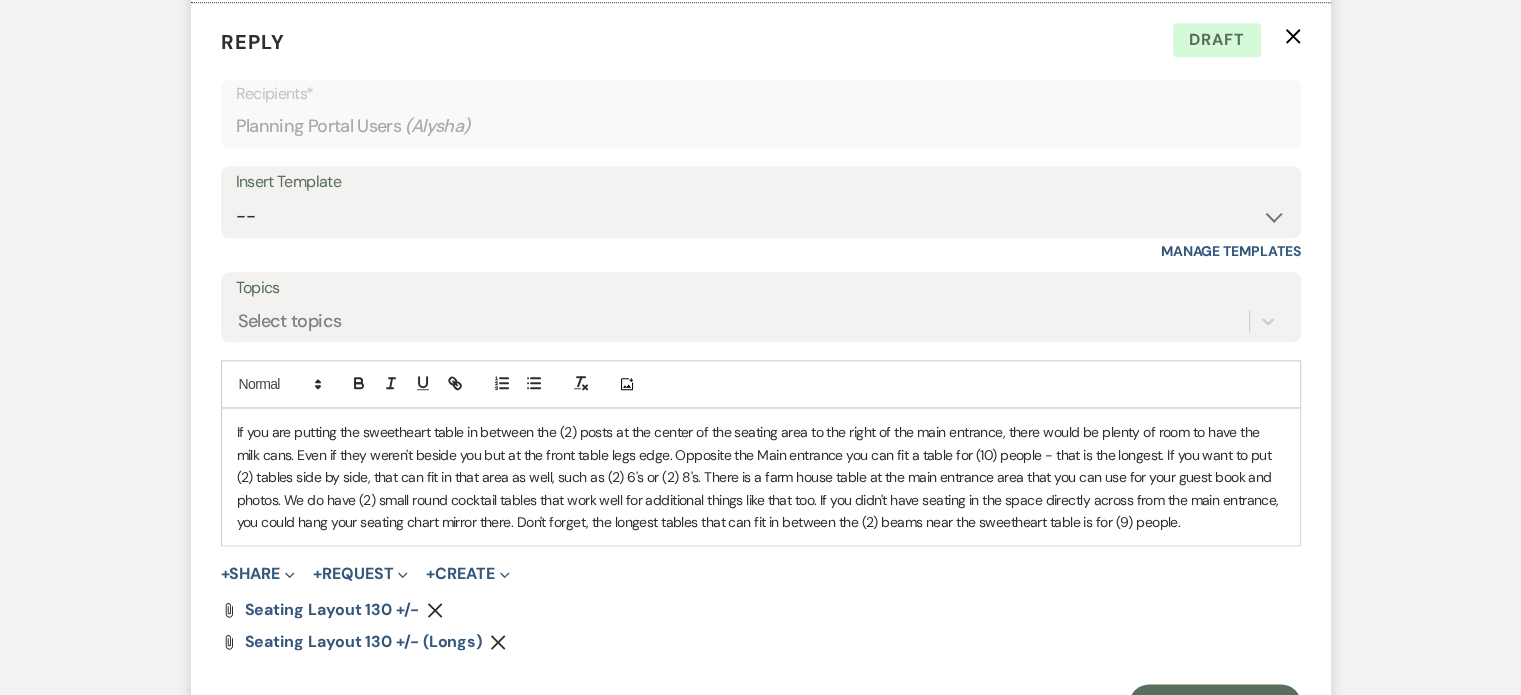 click 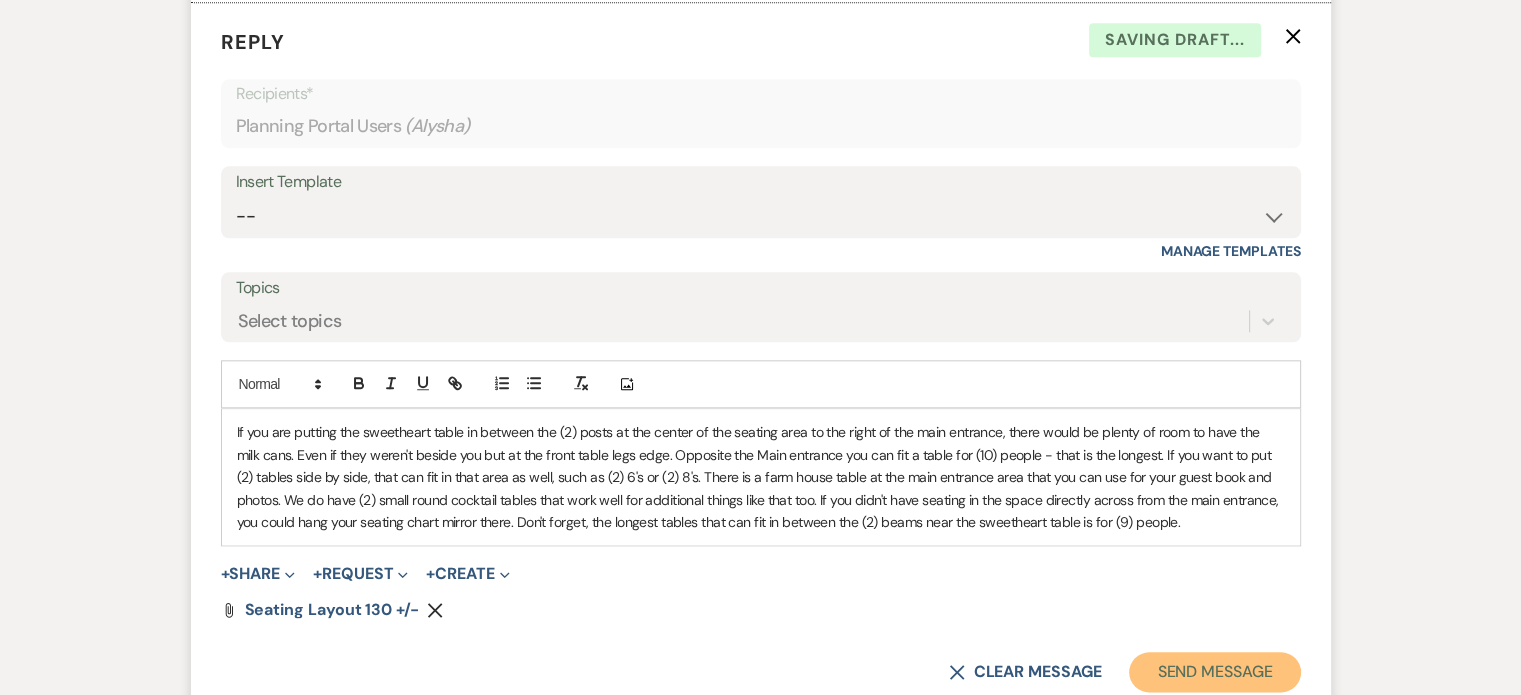 click on "Send Message" at bounding box center [1214, 672] 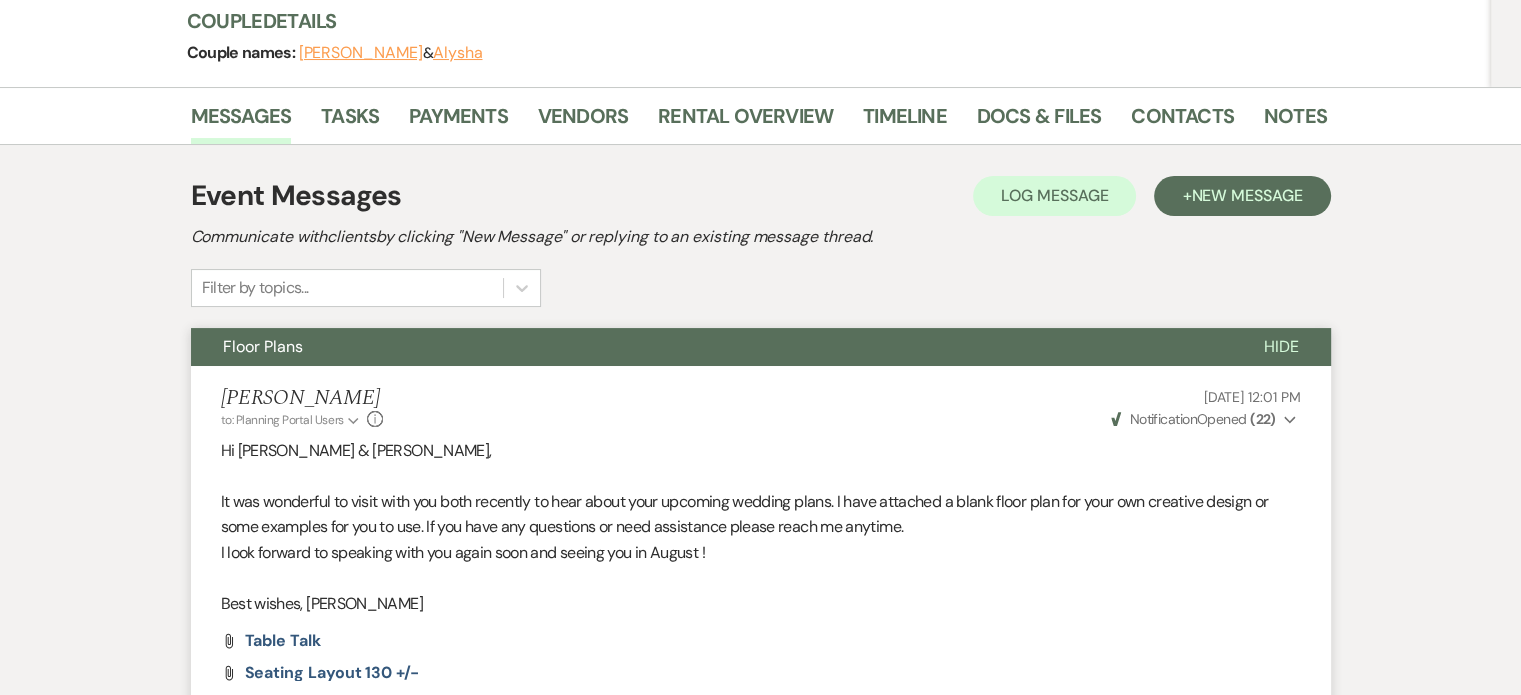 scroll, scrollTop: 0, scrollLeft: 0, axis: both 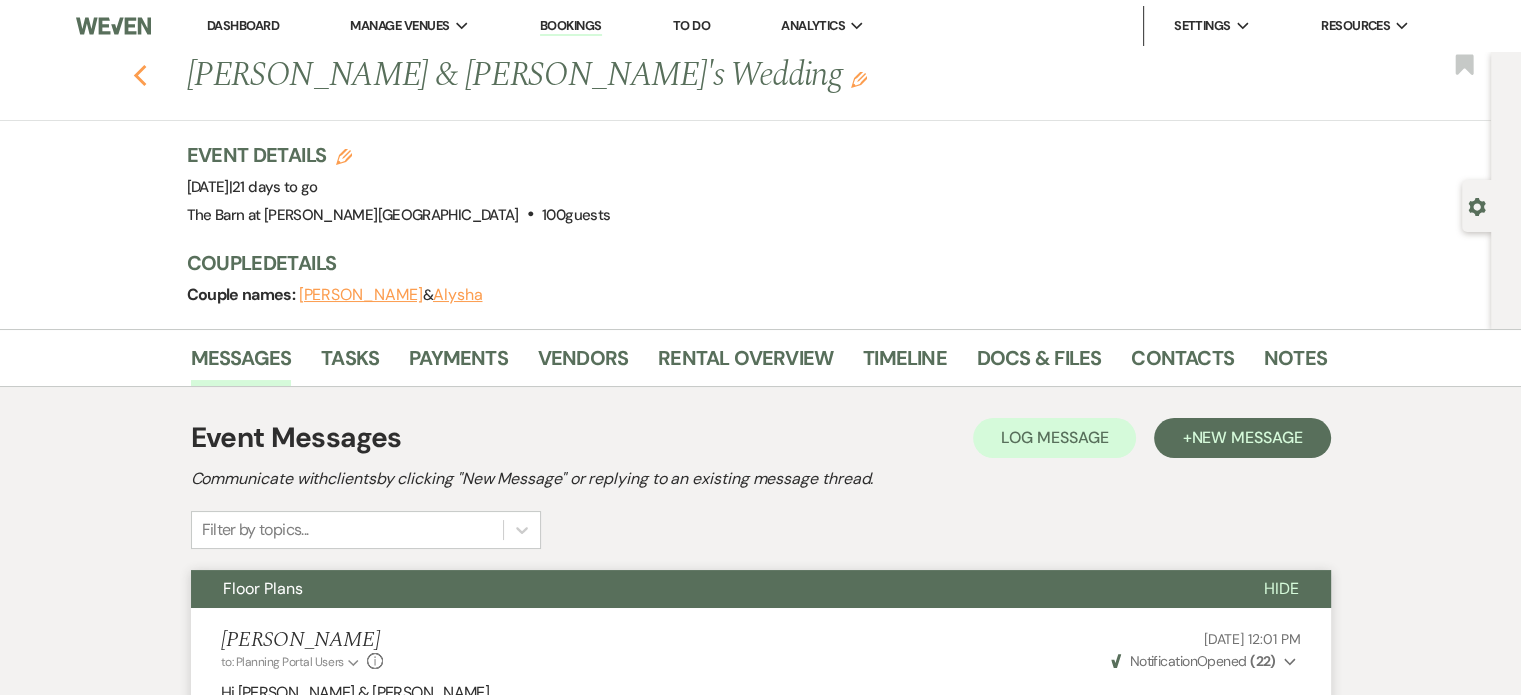 click 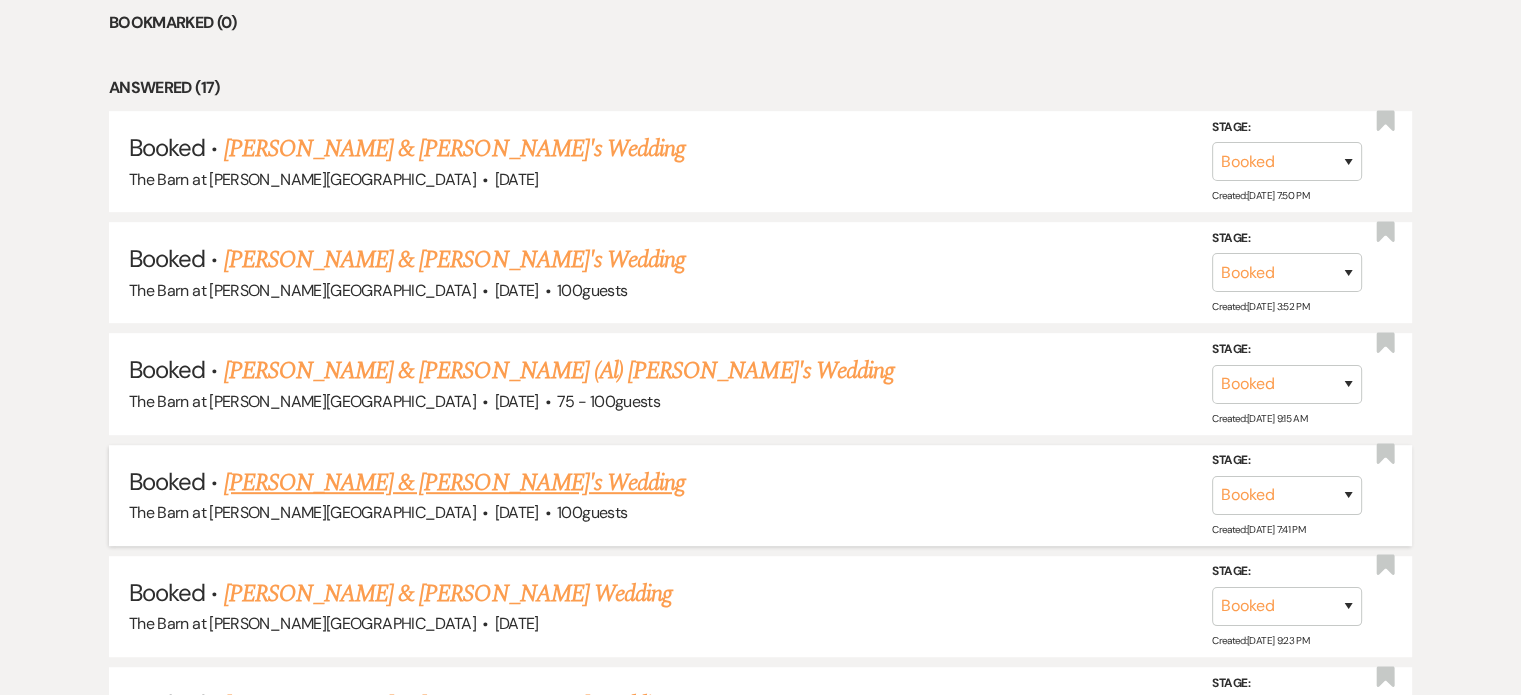 click on "[PERSON_NAME] & [PERSON_NAME]'s Wedding" at bounding box center [455, 483] 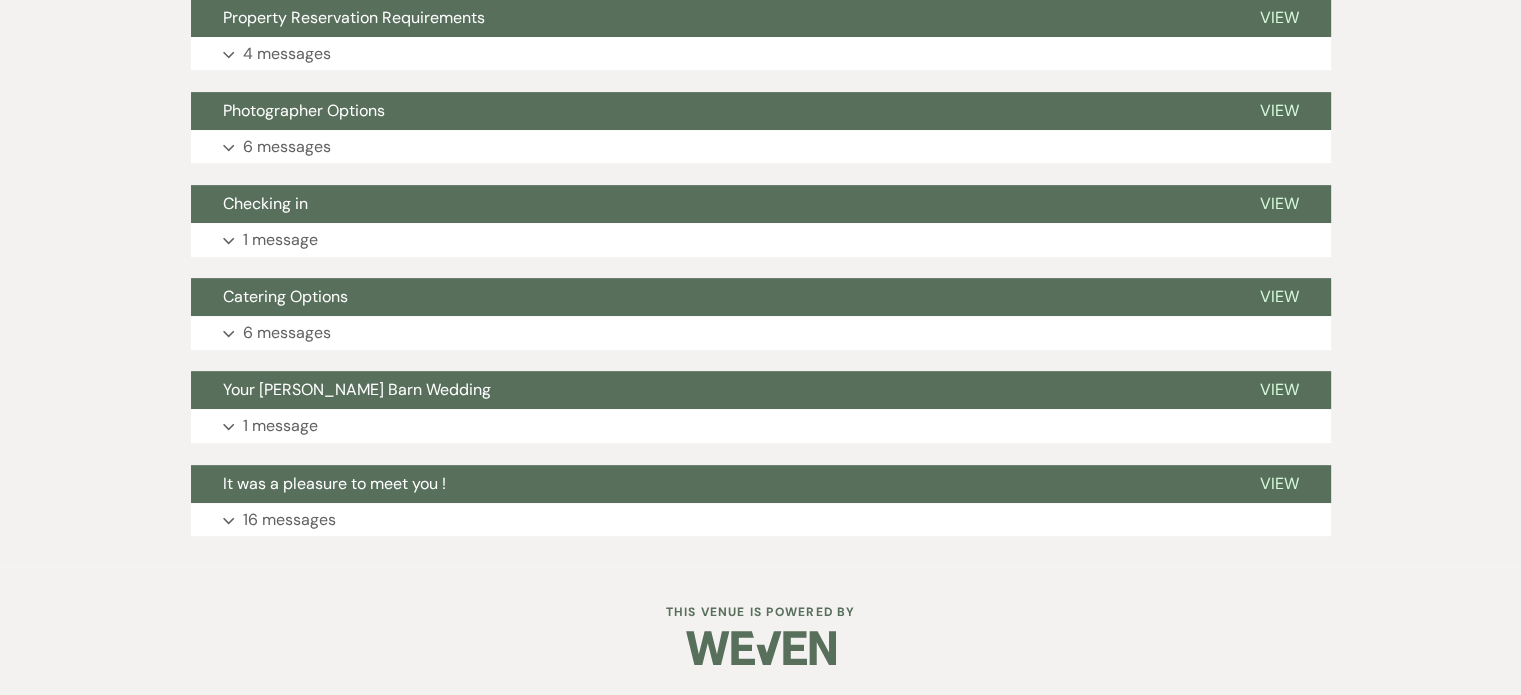 scroll, scrollTop: 756, scrollLeft: 0, axis: vertical 